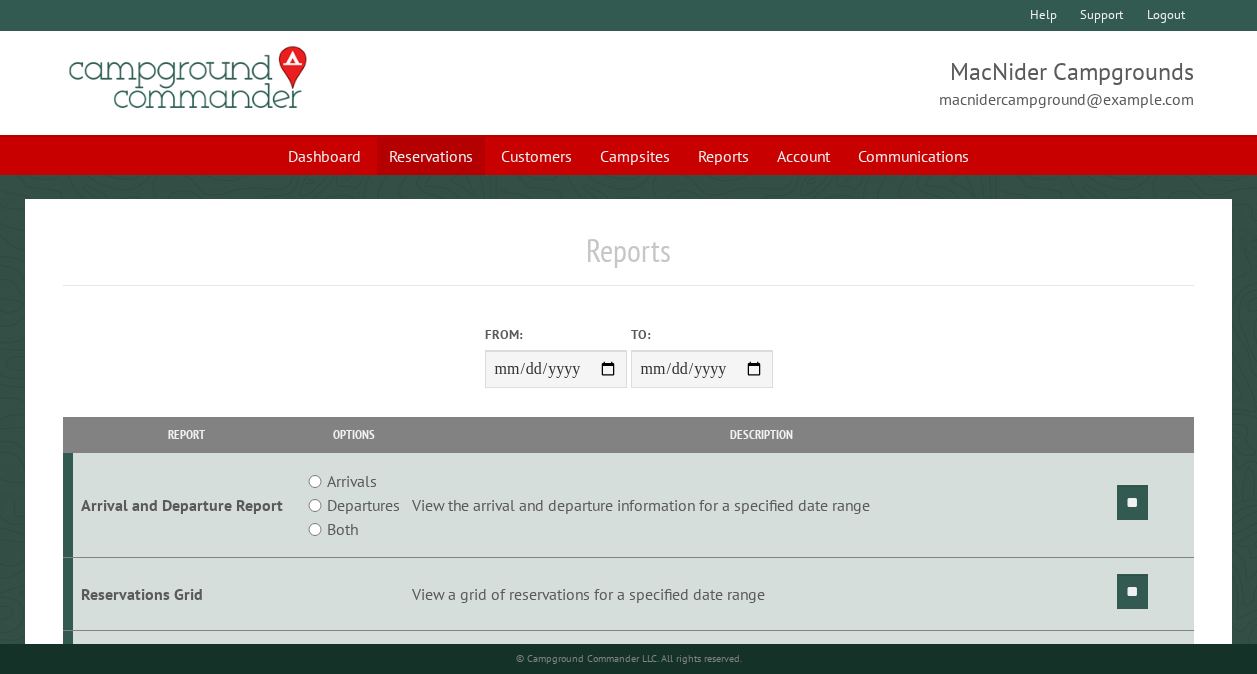 scroll, scrollTop: 0, scrollLeft: 0, axis: both 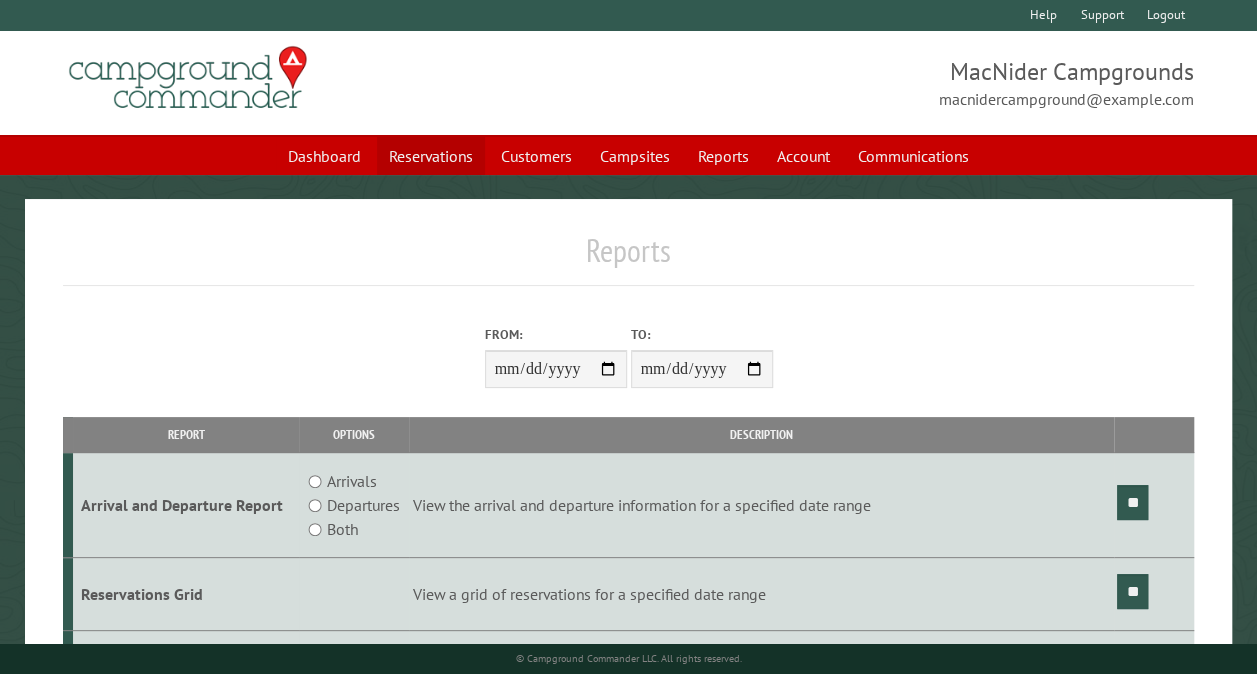 click on "Reservations" at bounding box center [431, 156] 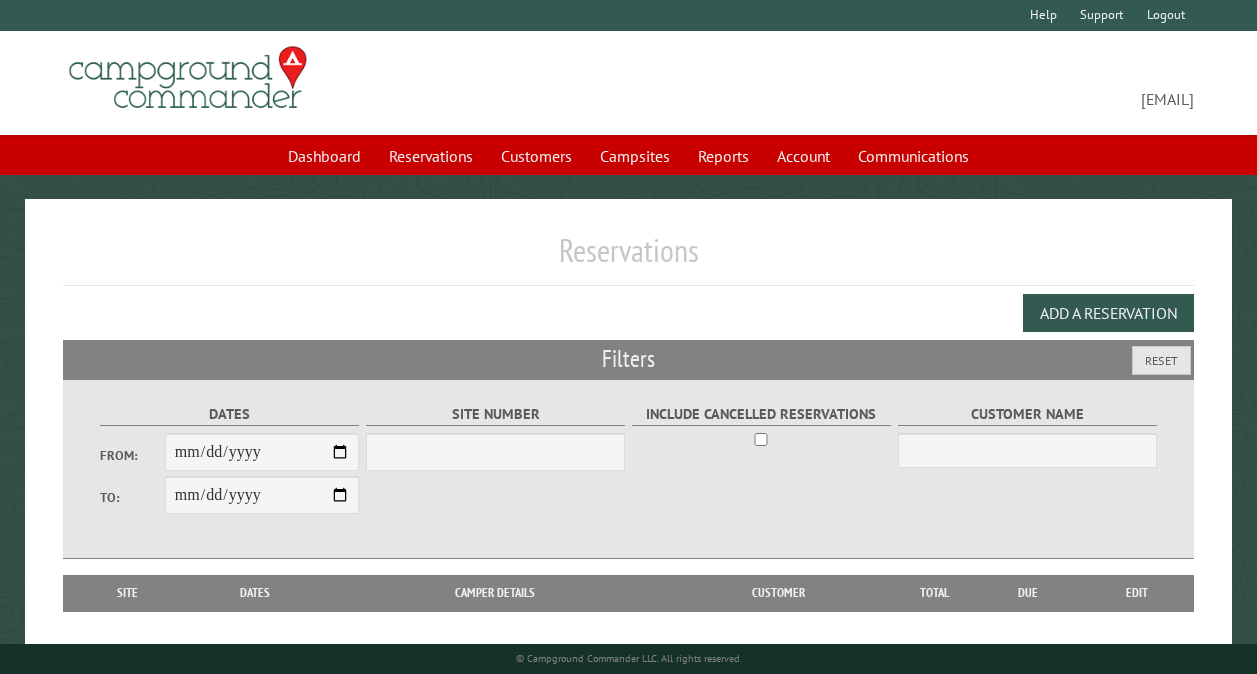 scroll, scrollTop: 0, scrollLeft: 0, axis: both 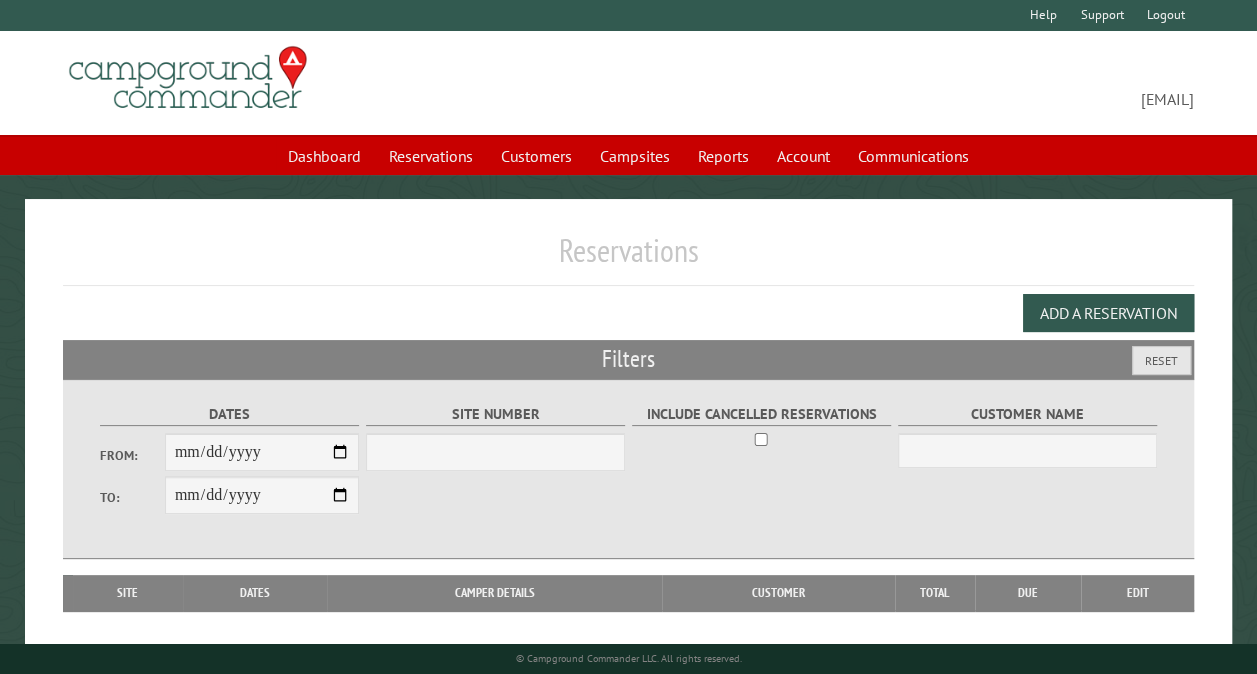 click on "From:" at bounding box center [262, 452] 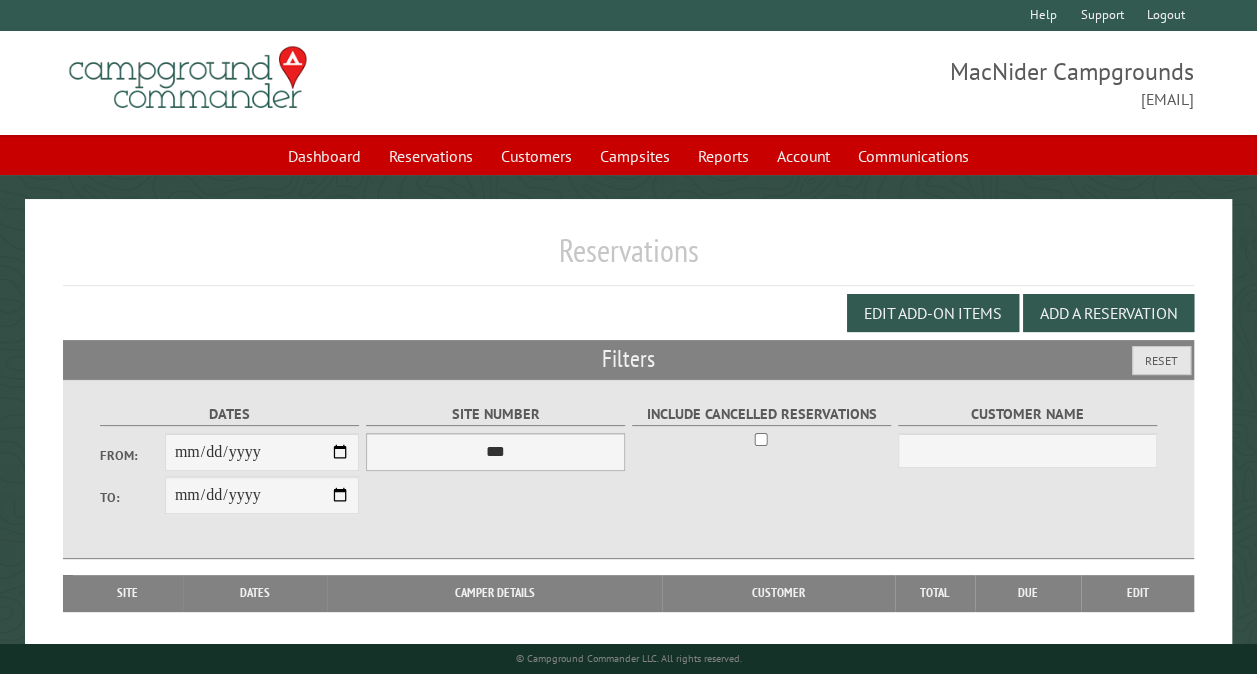 type on "**********" 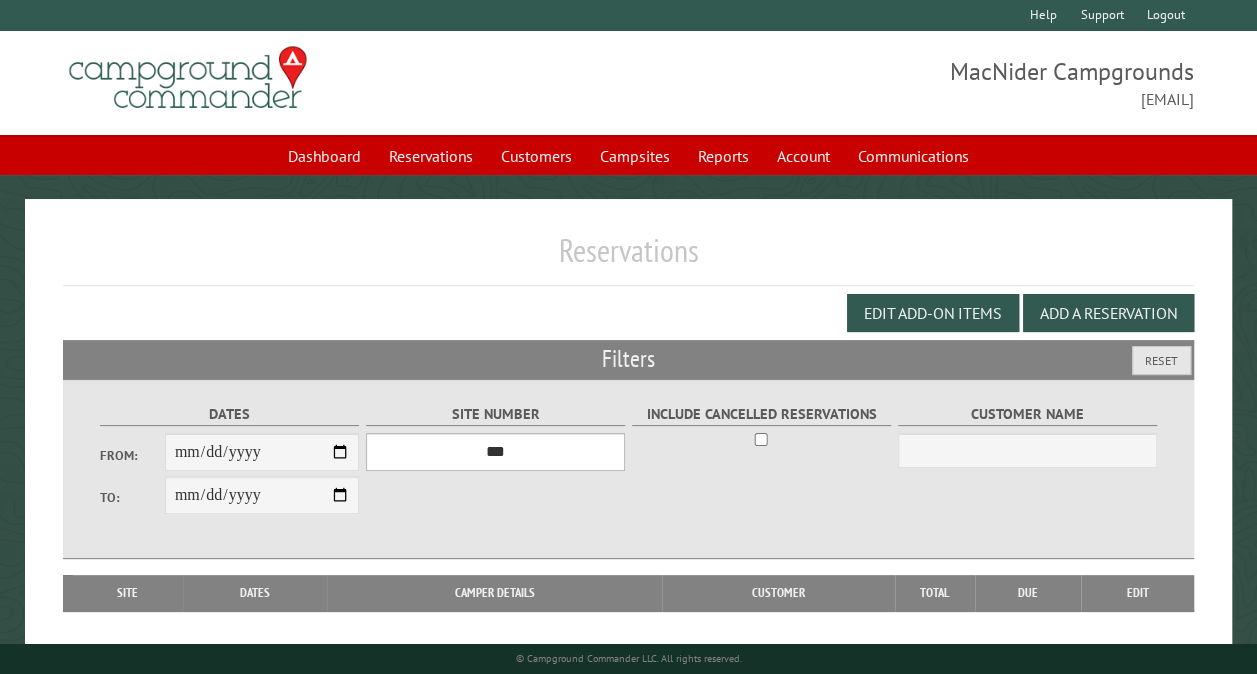 click on "*** ** ** ** ** ** ** ** ** ** *** *** *** *** ** ** ** ** ** ** ** ** ** *** *** ** ** ** ** ** ** ********* ** ** ** ** ** ** ** ** ** *** *** *** *** *** *** ** ** ** ** ** ** ** ** ** *** *** *** *** *** *** ** ** ** ** ** ** ** ** ** ** ** ** ** ** ** ** ** ** ** ** ** ** ** ** *** *** *** *** *** ***" at bounding box center (495, 452) 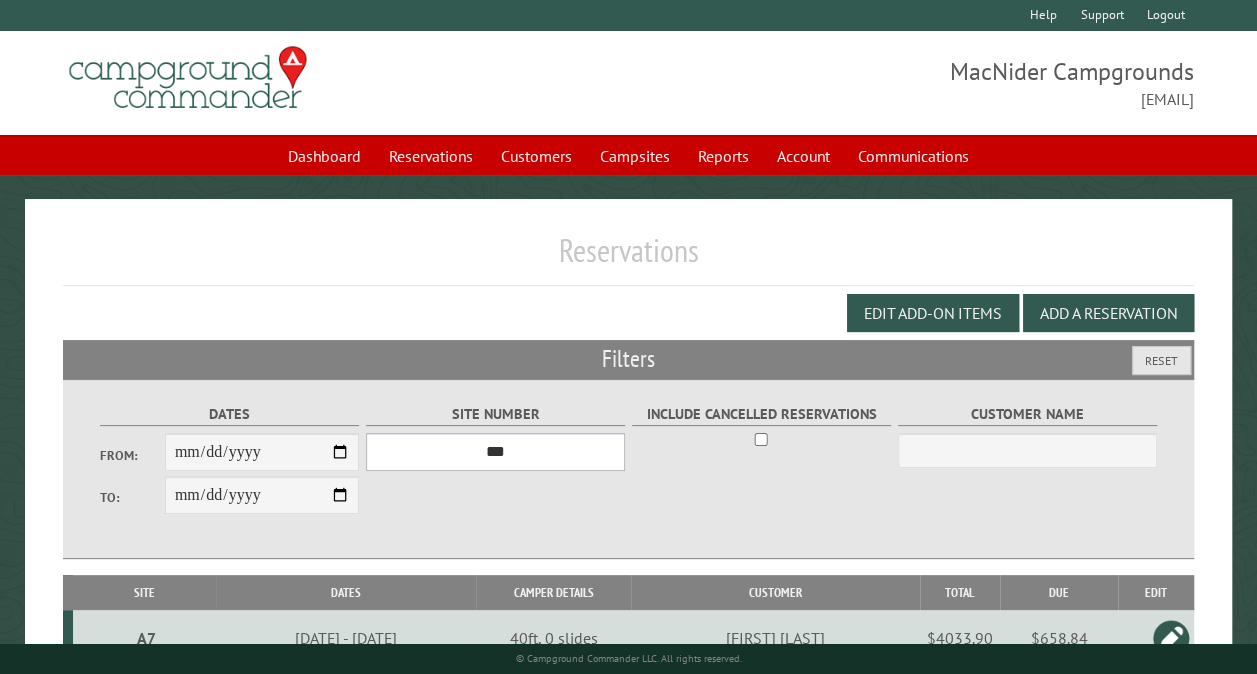select on "**" 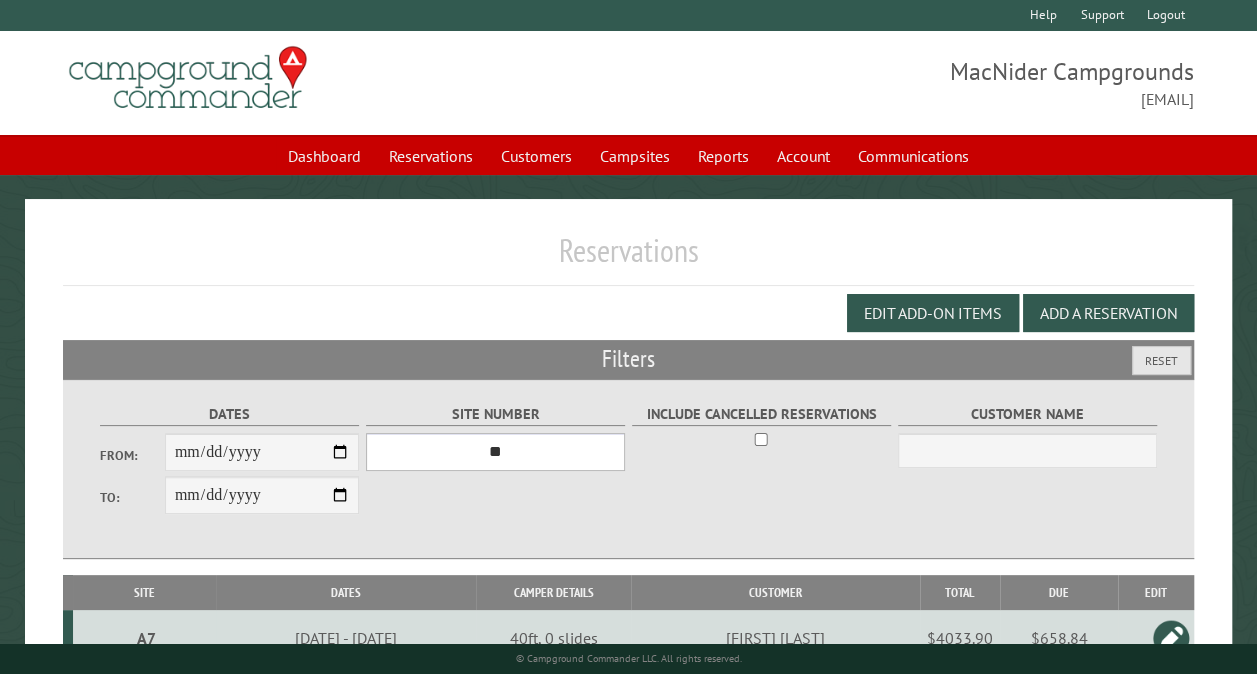 click on "*** ** ** ** ** ** ** ** ** ** *** *** *** *** ** ** ** ** ** ** ** ** ** *** *** ** ** ** ** ** ** ********* ** ** ** ** ** ** ** ** ** *** *** *** *** *** *** ** ** ** ** ** ** ** ** ** *** *** *** *** *** *** ** ** ** ** ** ** ** ** ** ** ** ** ** ** ** ** ** ** ** ** ** ** ** ** *** *** *** *** *** ***" at bounding box center [495, 452] 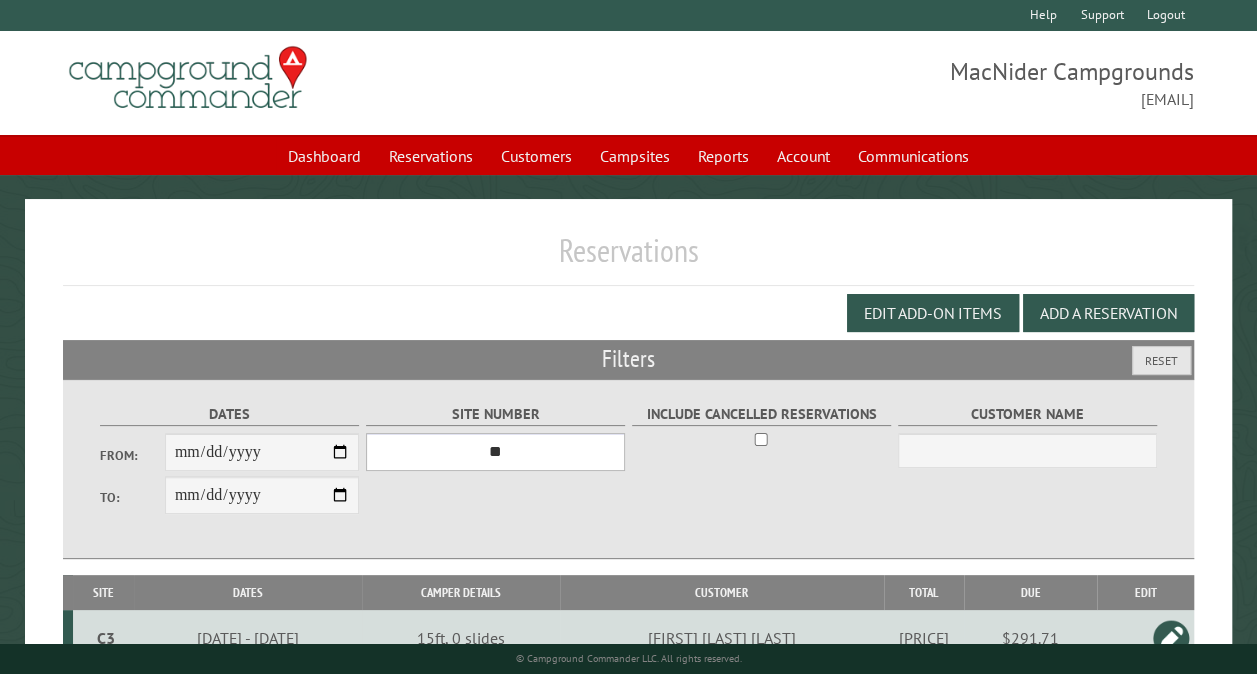click on "*** ** ** ** ** ** ** ** ** ** *** *** *** *** ** ** ** ** ** ** ** ** ** *** *** ** ** ** ** ** ** ********* ** ** ** ** ** ** ** ** ** *** *** *** *** *** *** ** ** ** ** ** ** ** ** ** *** *** *** *** *** *** ** ** ** ** ** ** ** ** ** ** ** ** ** ** ** ** ** ** ** ** ** ** ** ** *** *** *** *** *** ***" at bounding box center (495, 452) 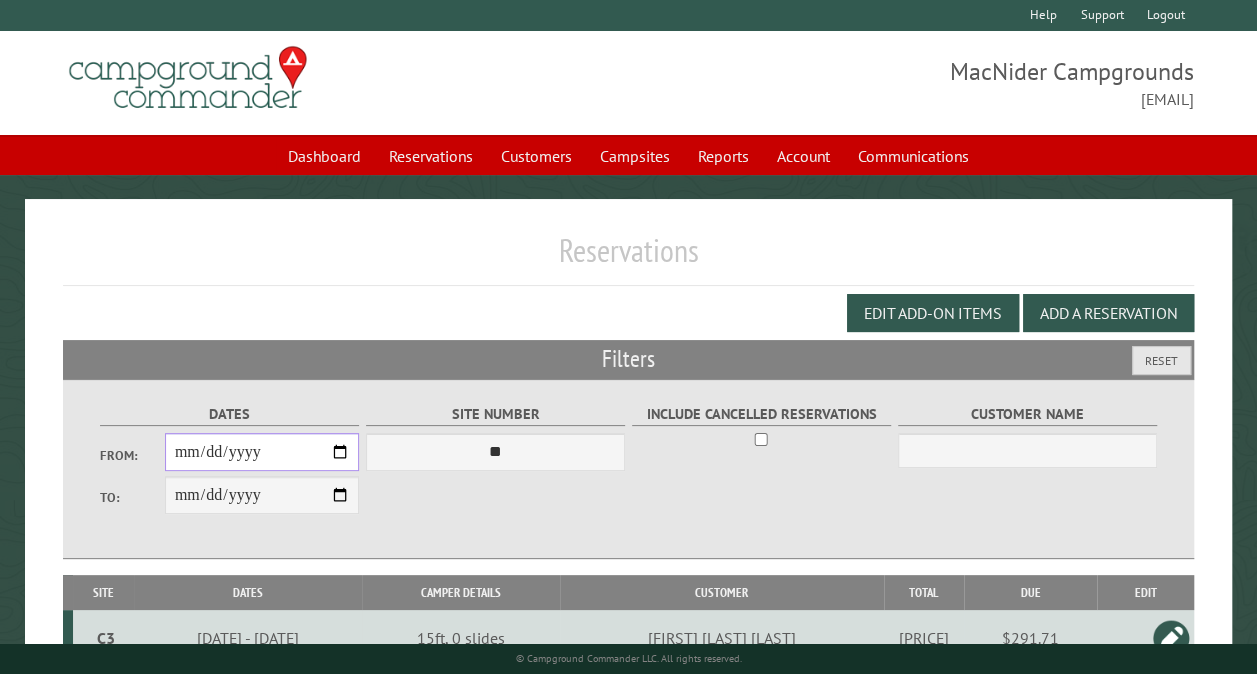 click on "**********" at bounding box center [262, 452] 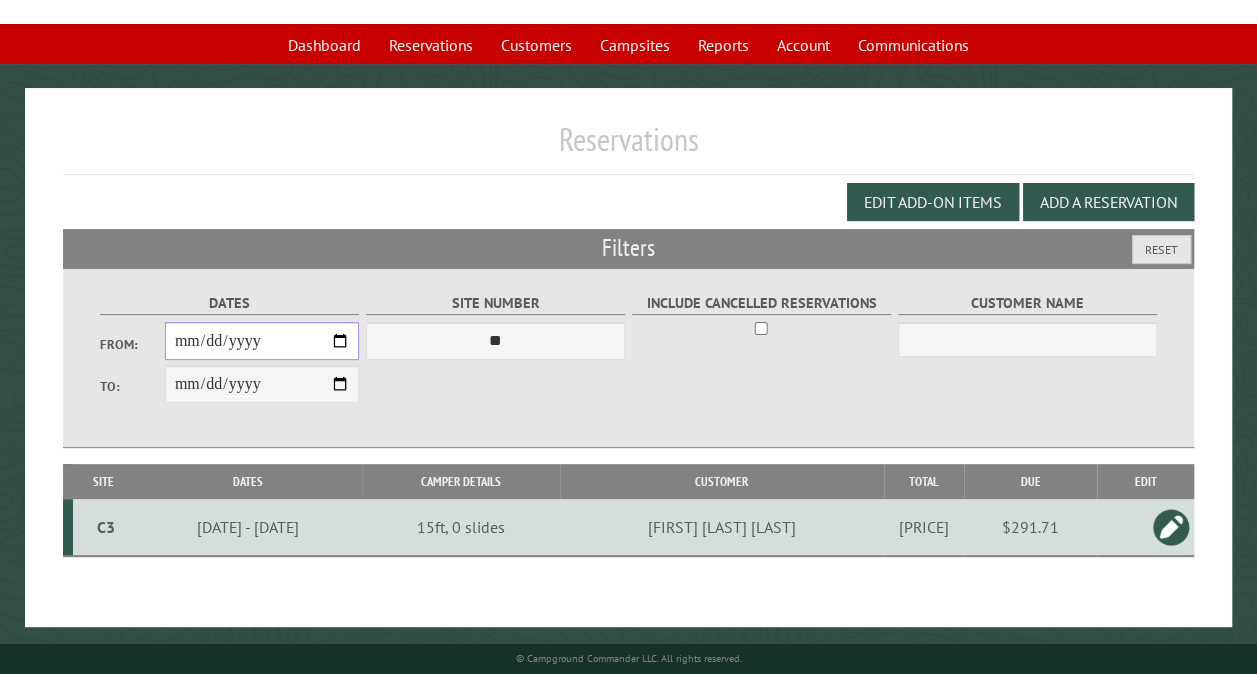 scroll, scrollTop: 112, scrollLeft: 0, axis: vertical 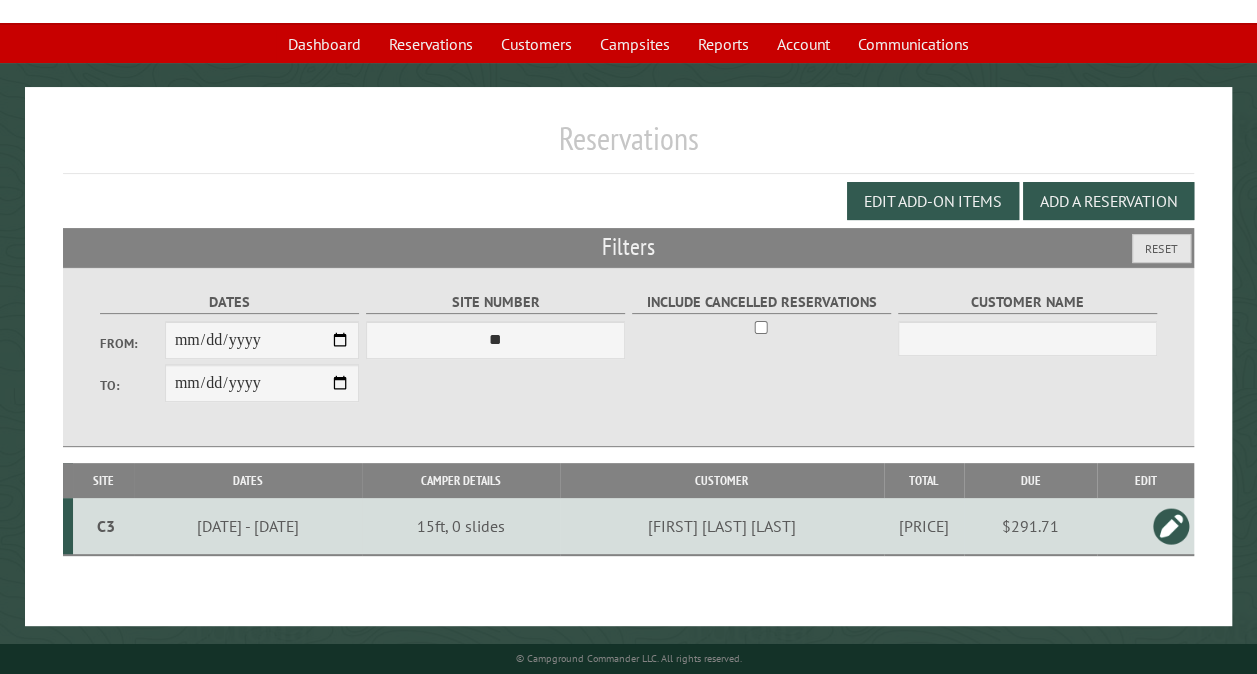 click on "C3" at bounding box center (106, 526) 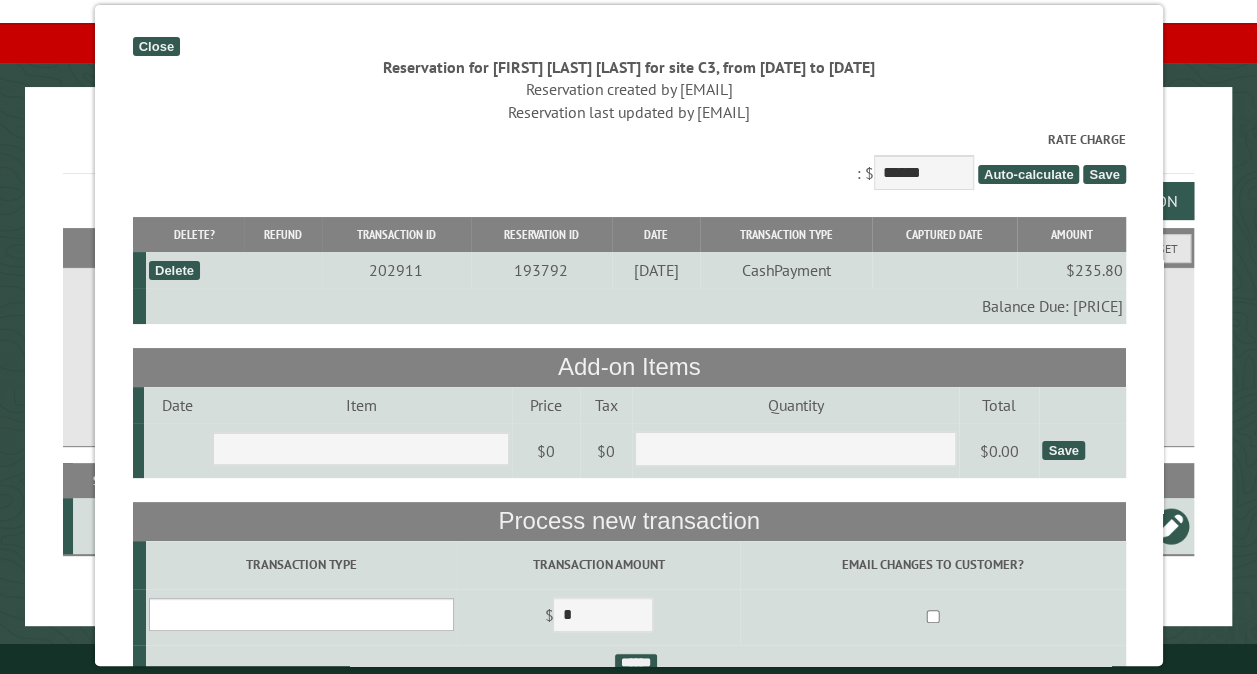 click on "**********" at bounding box center [300, 614] 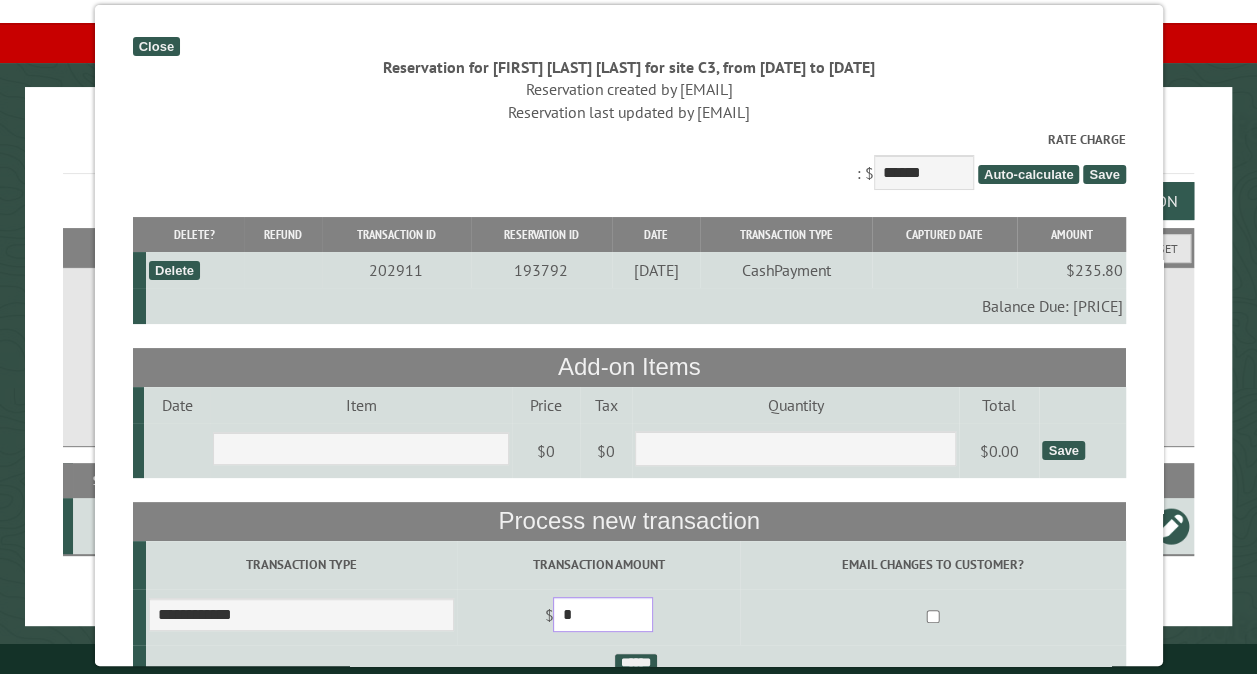 click on "*" at bounding box center [603, 614] 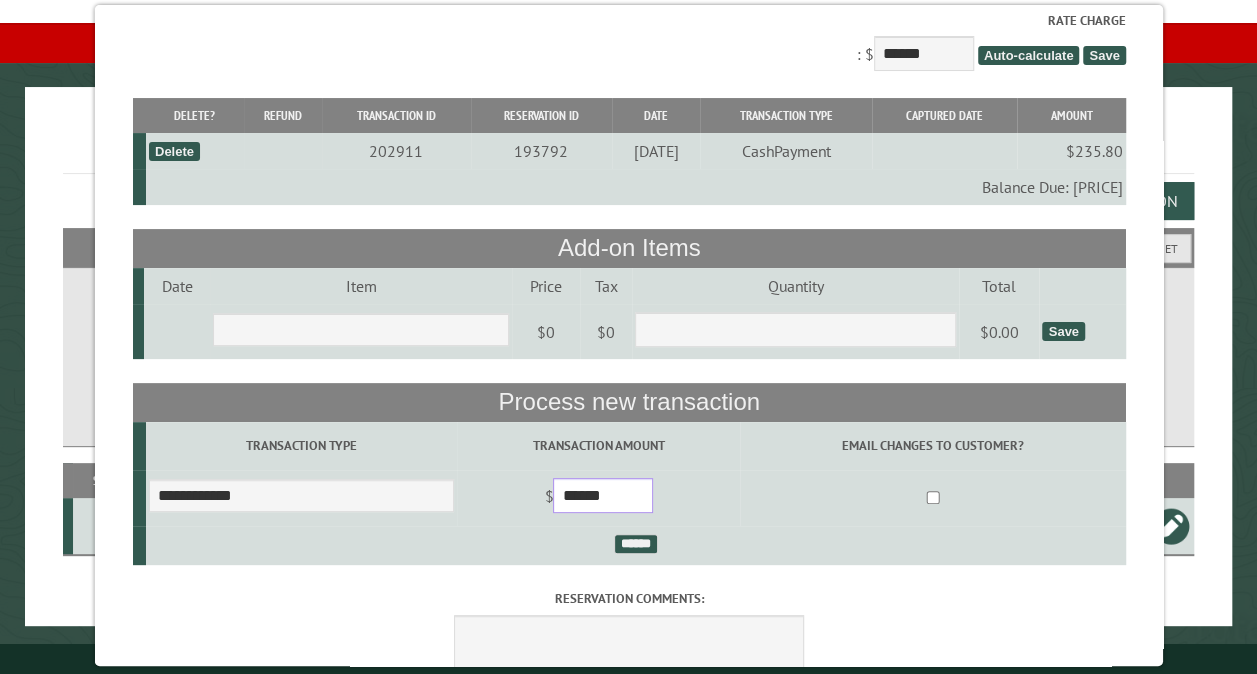 scroll, scrollTop: 120, scrollLeft: 0, axis: vertical 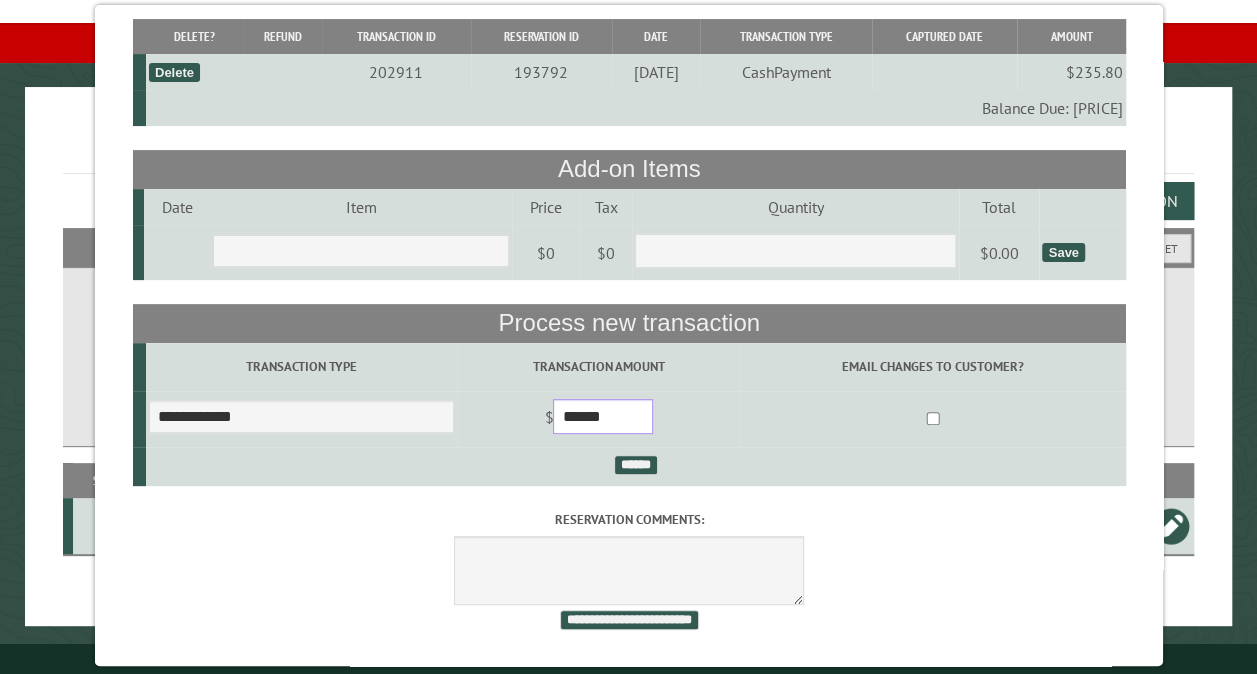 type on "******" 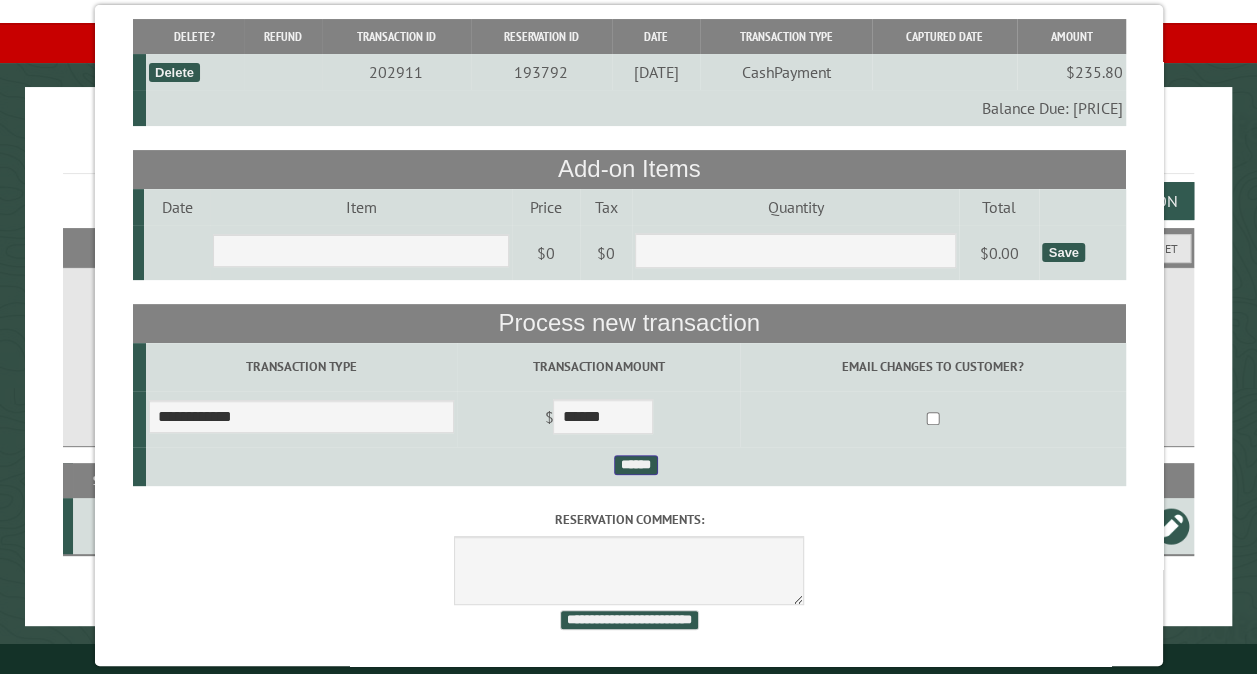 click on "******" at bounding box center [635, 465] 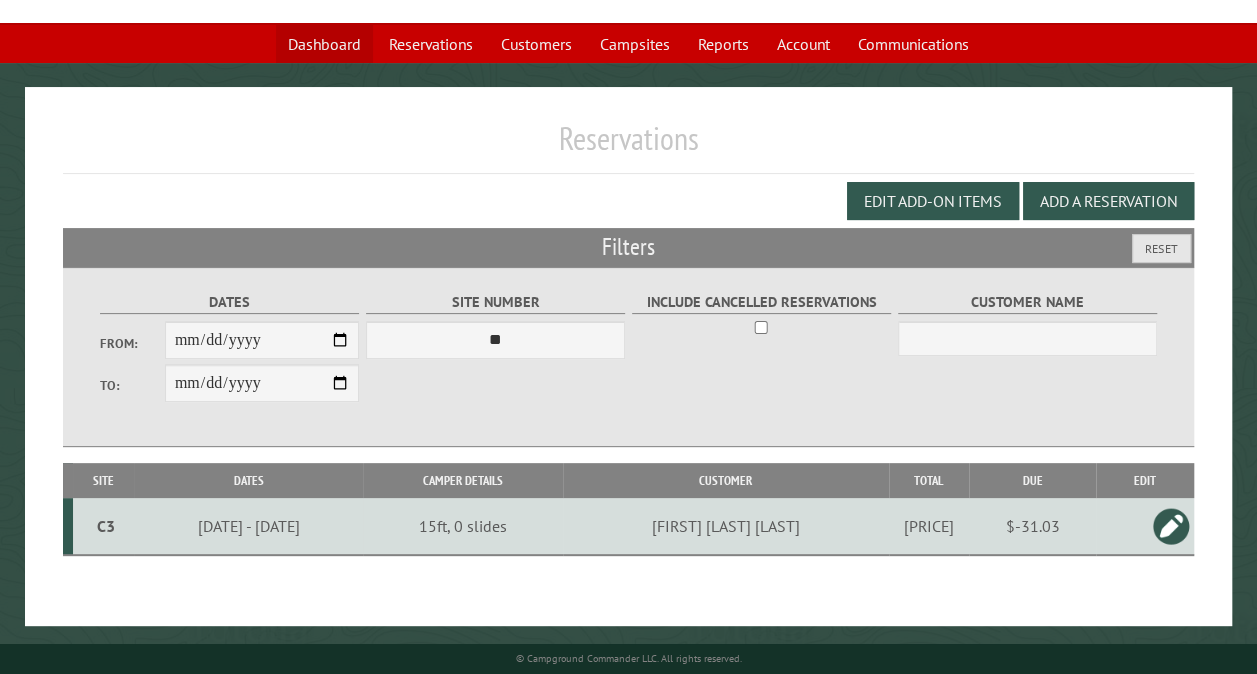 click on "Dashboard" at bounding box center [324, 44] 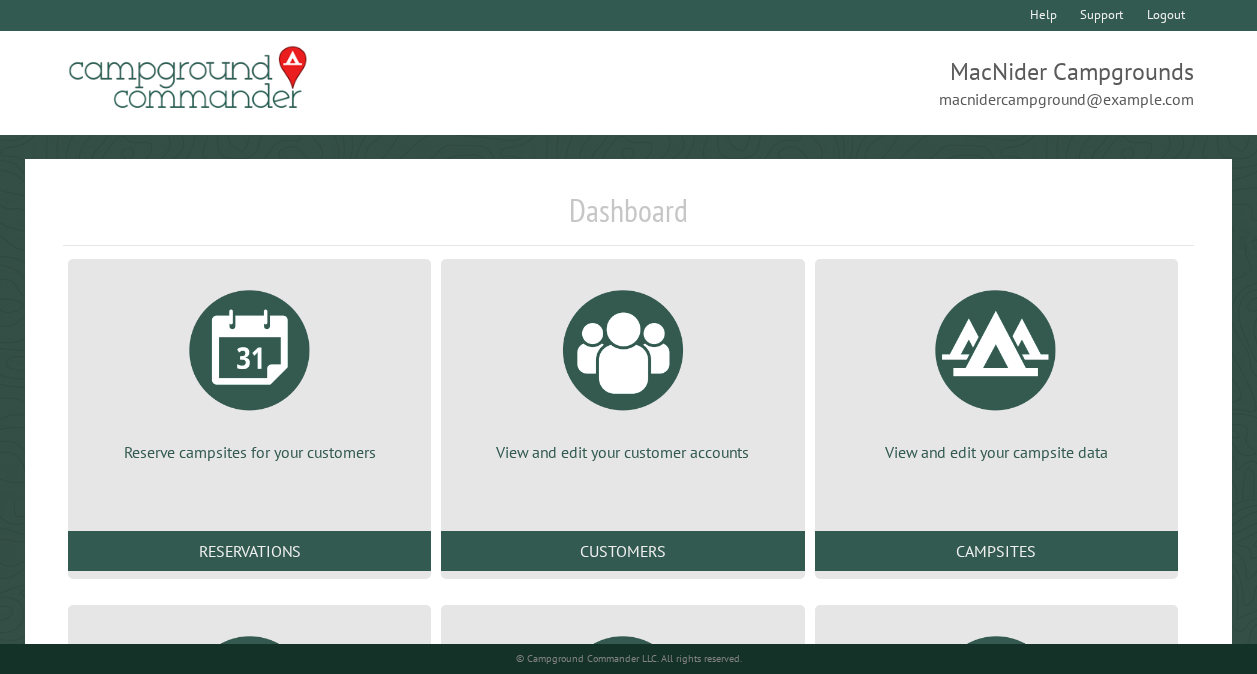 scroll, scrollTop: 0, scrollLeft: 0, axis: both 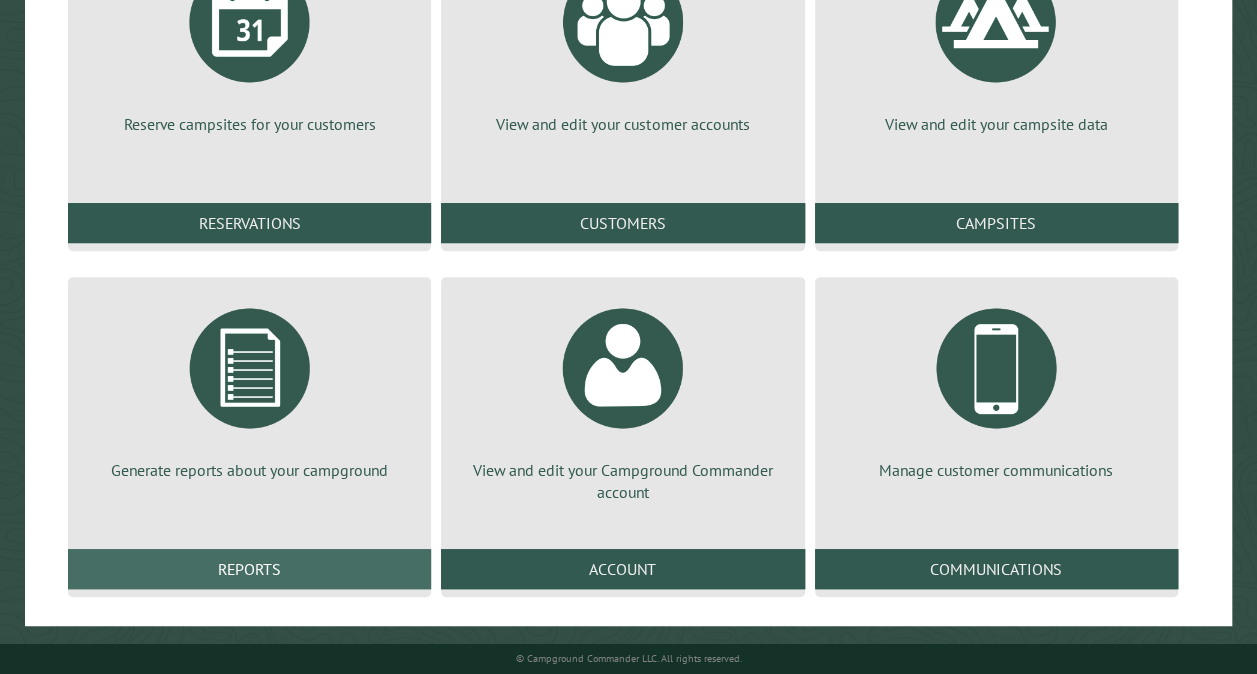 click on "Reports" at bounding box center (249, 569) 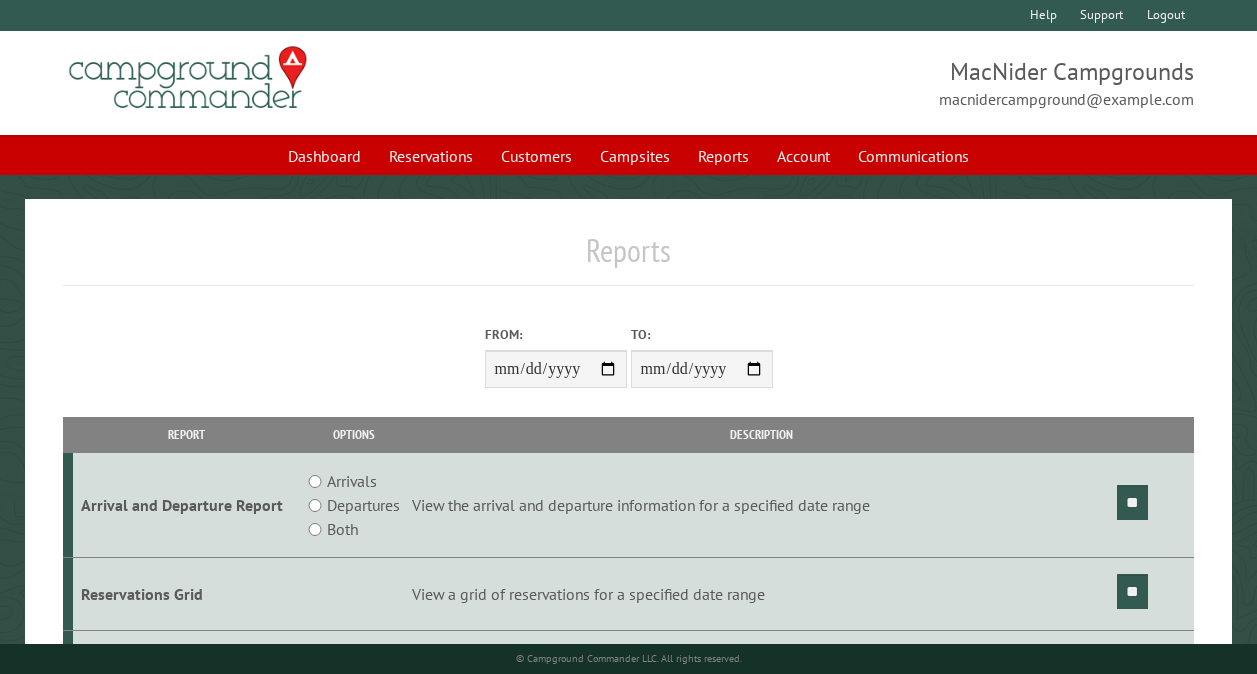 scroll, scrollTop: 0, scrollLeft: 0, axis: both 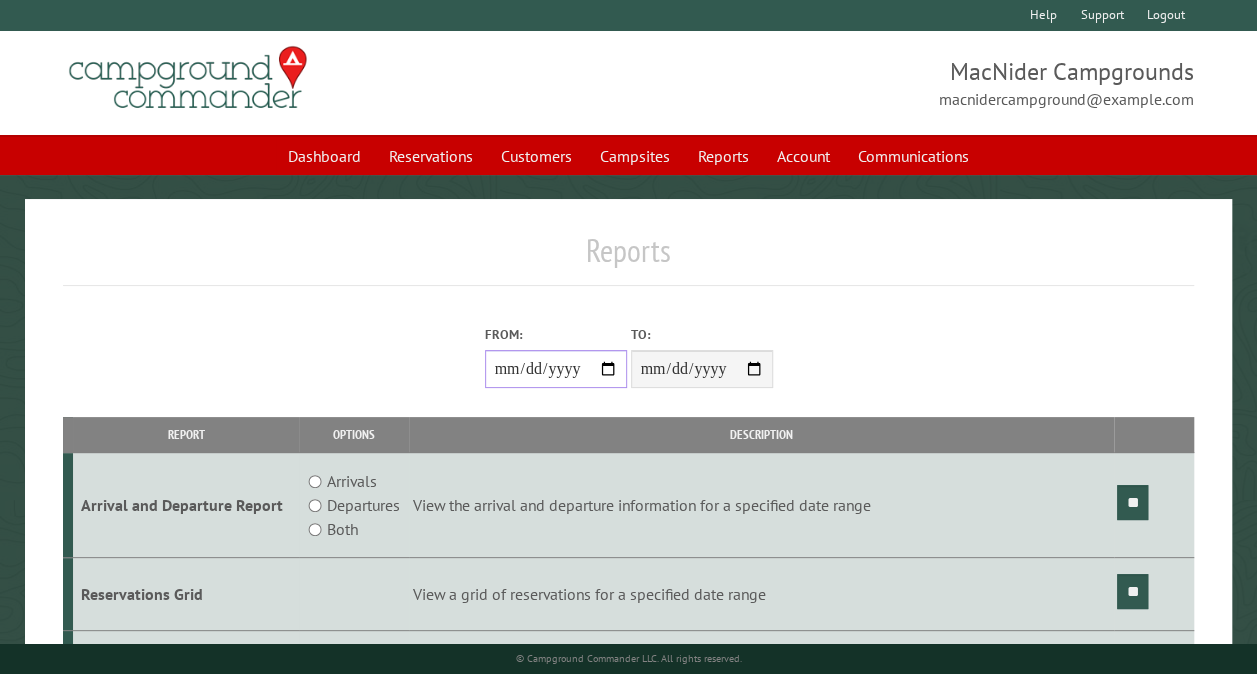 click on "From:" at bounding box center (556, 369) 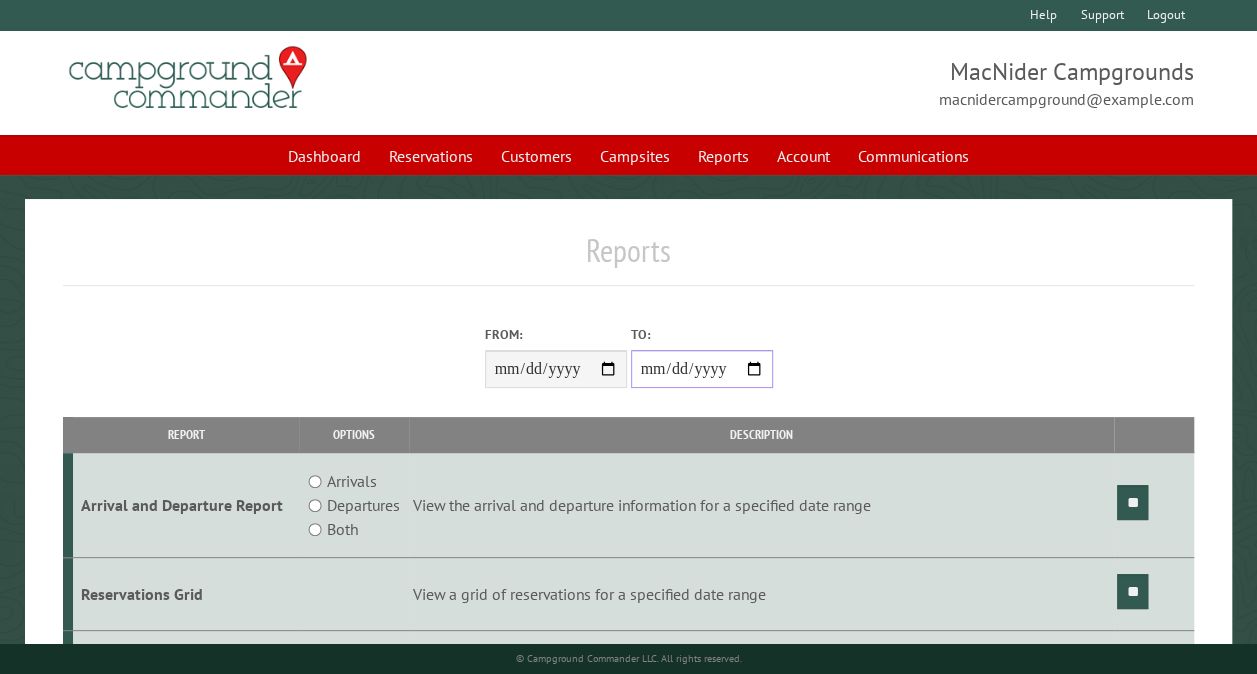 click on "**********" at bounding box center [702, 369] 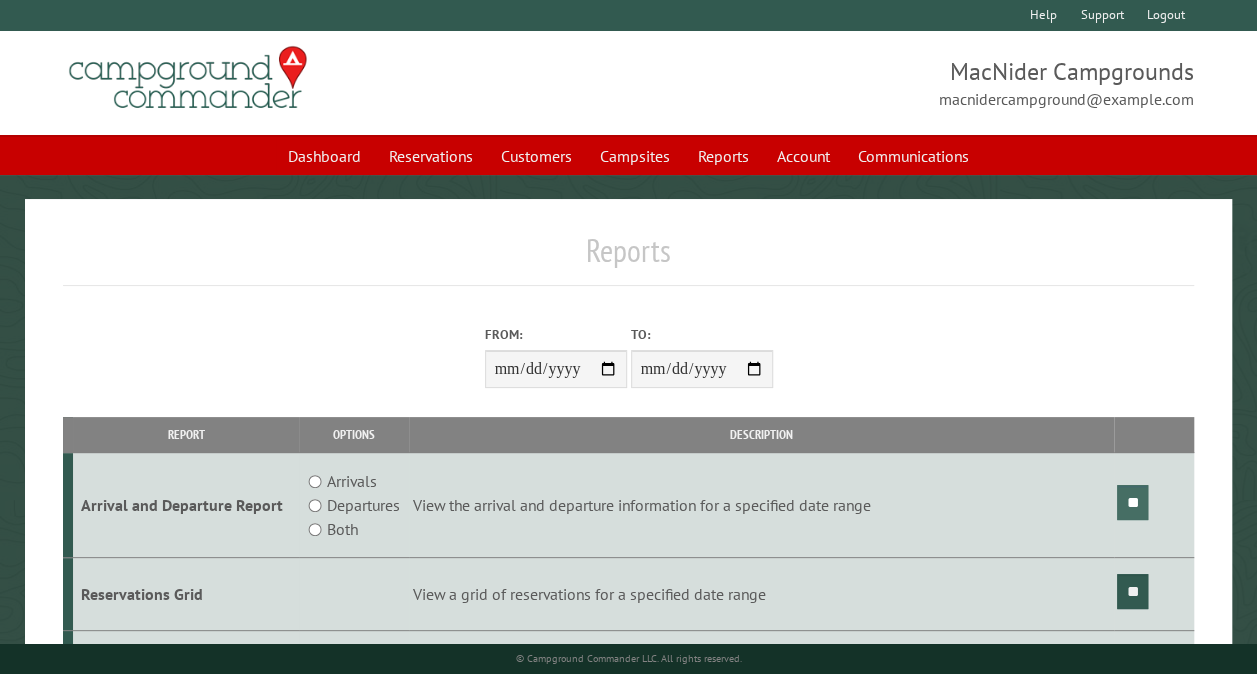 click on "**" at bounding box center [1132, 502] 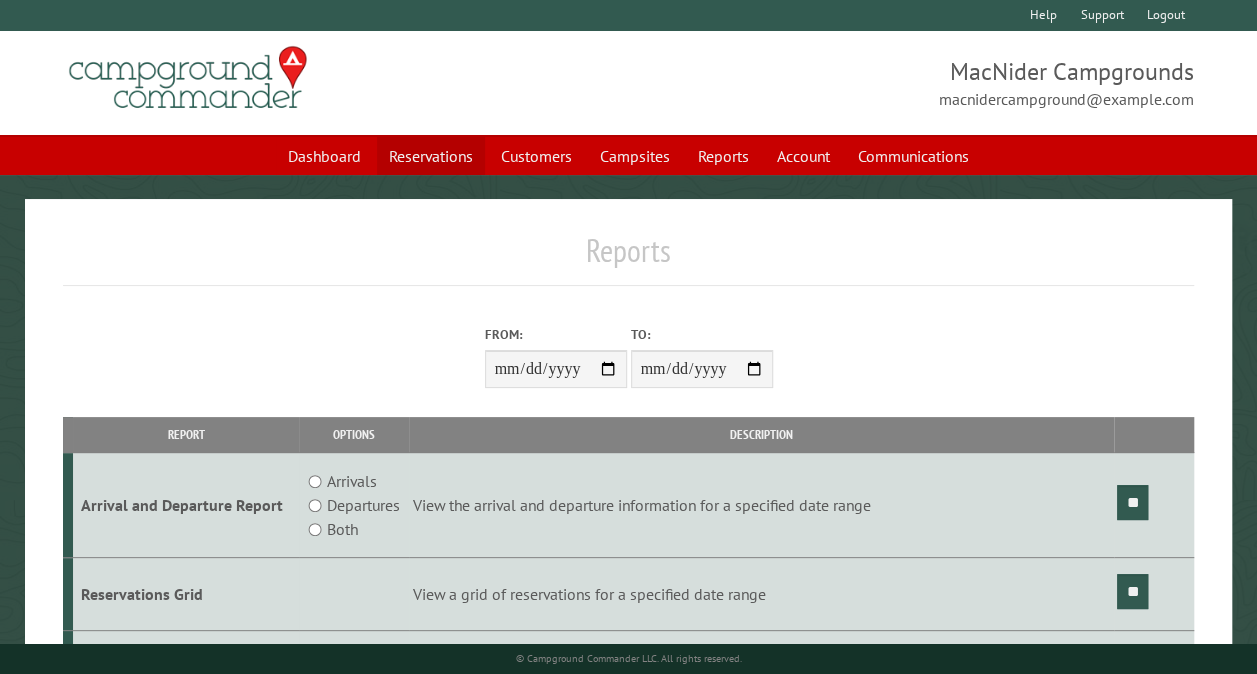 click on "Reservations" at bounding box center (431, 156) 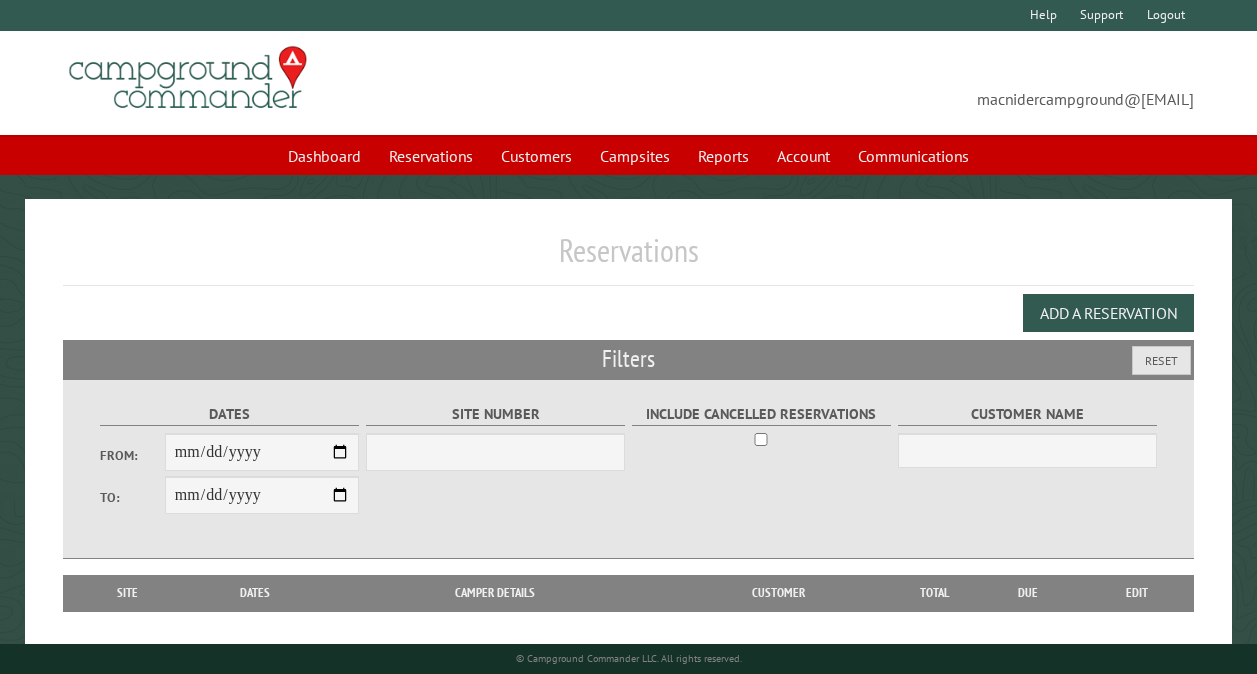 scroll, scrollTop: 0, scrollLeft: 0, axis: both 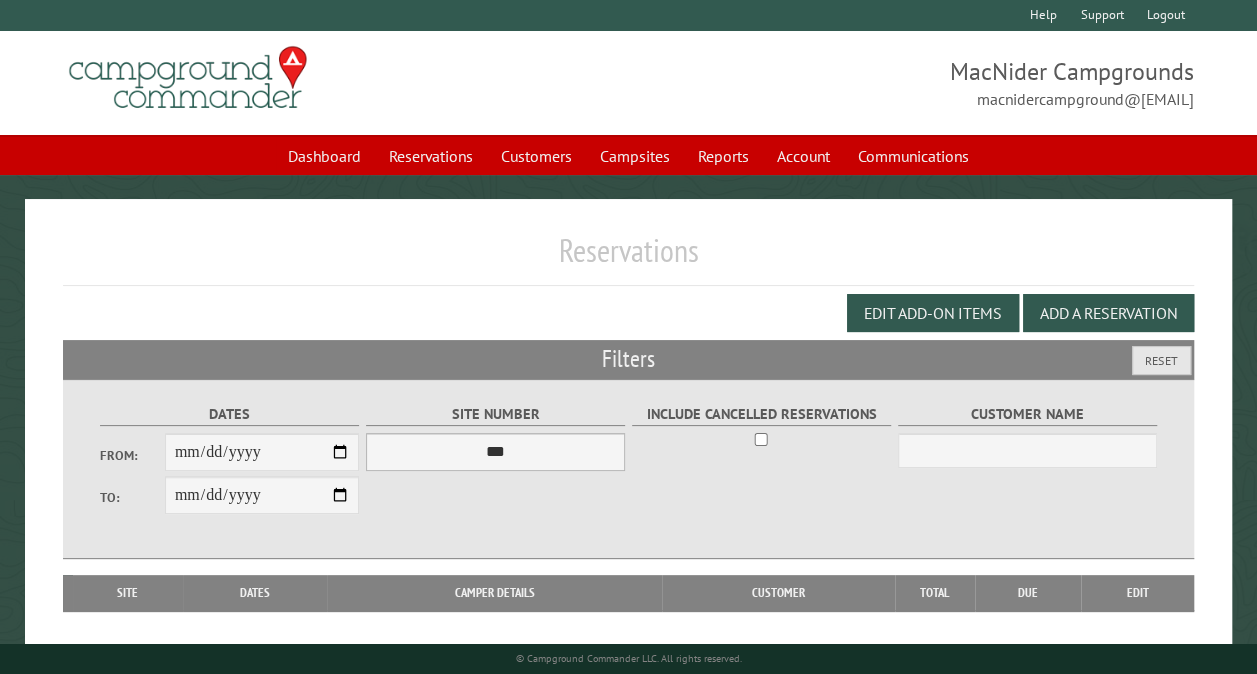 select on "**" 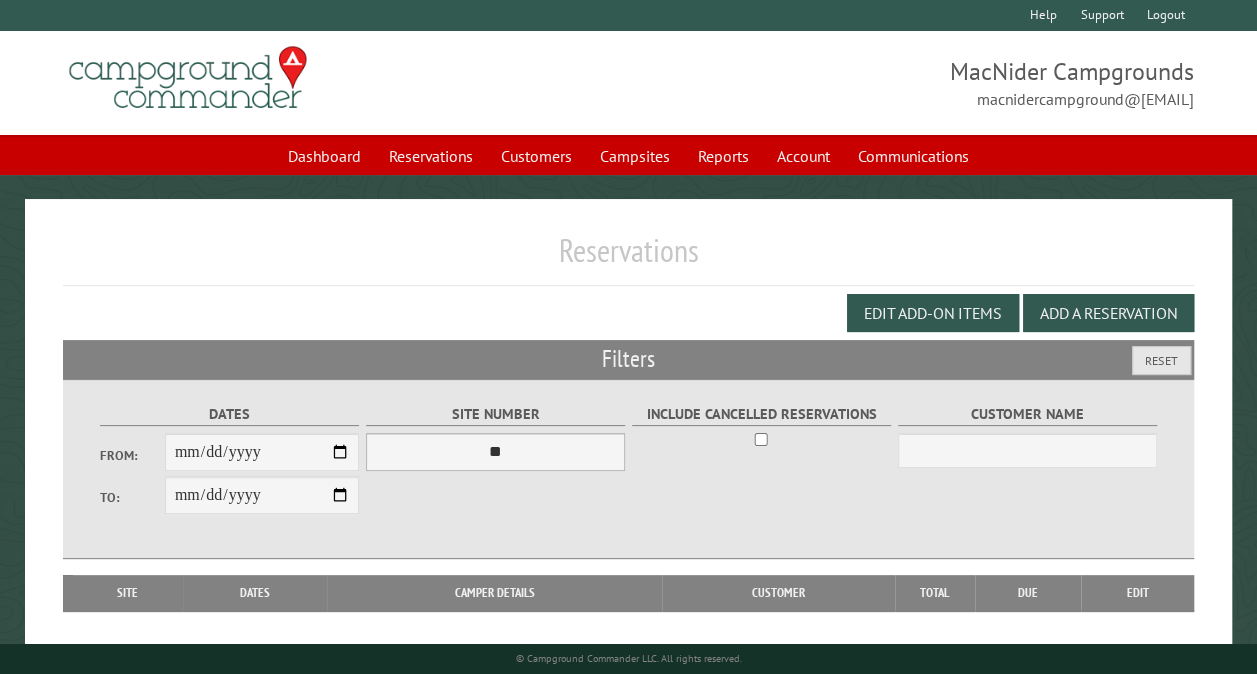 click on "*** ** ** ** ** ** ** ** ** ** *** *** *** *** ** ** ** ** ** ** ** ** ** *** *** ** ** ** ** ** ** ********* ** ** ** ** ** ** ** ** ** *** *** *** *** *** *** ** ** ** ** ** ** ** ** ** *** *** *** *** *** *** ** ** ** ** ** ** ** ** ** ** ** ** ** ** ** ** ** ** ** ** ** ** ** ** *** *** *** *** *** ***" at bounding box center (495, 452) 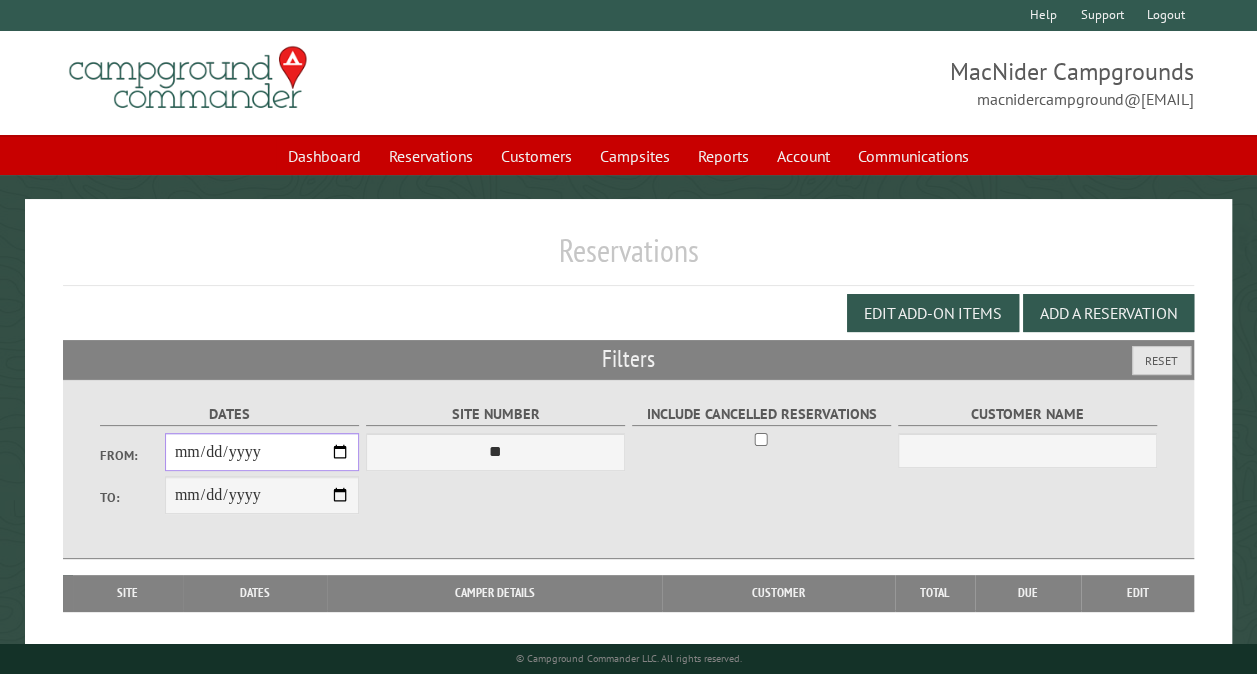 click on "From:" at bounding box center (262, 452) 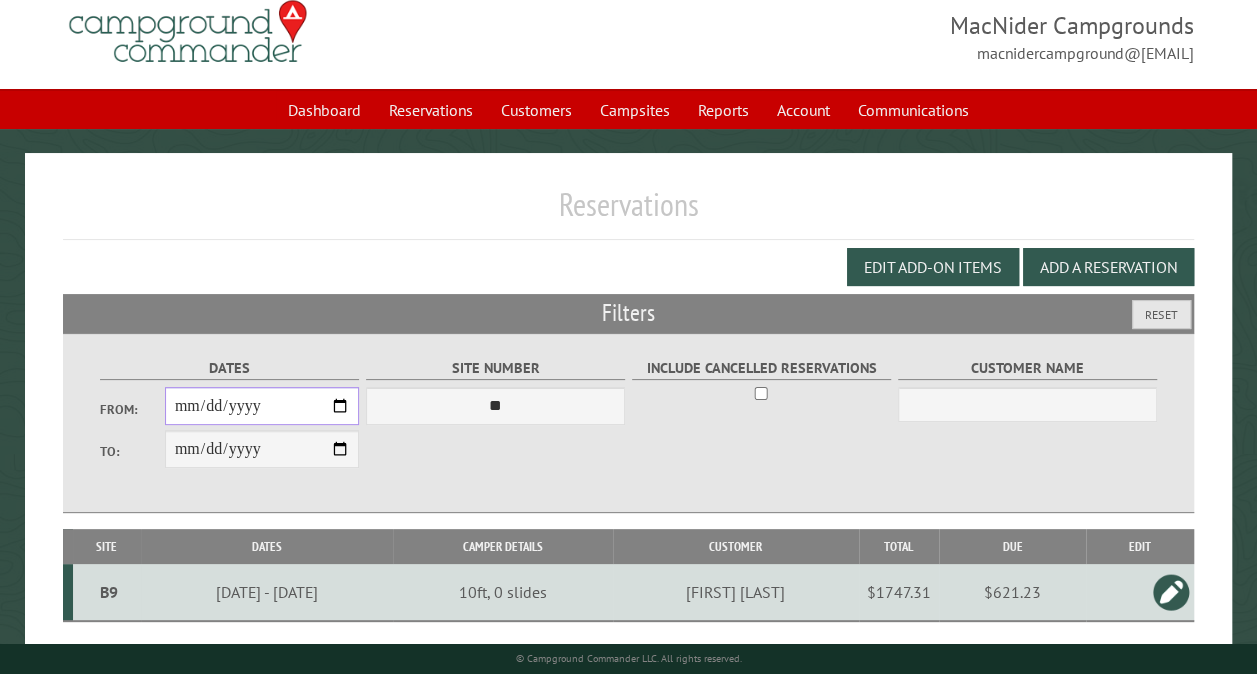 scroll, scrollTop: 112, scrollLeft: 0, axis: vertical 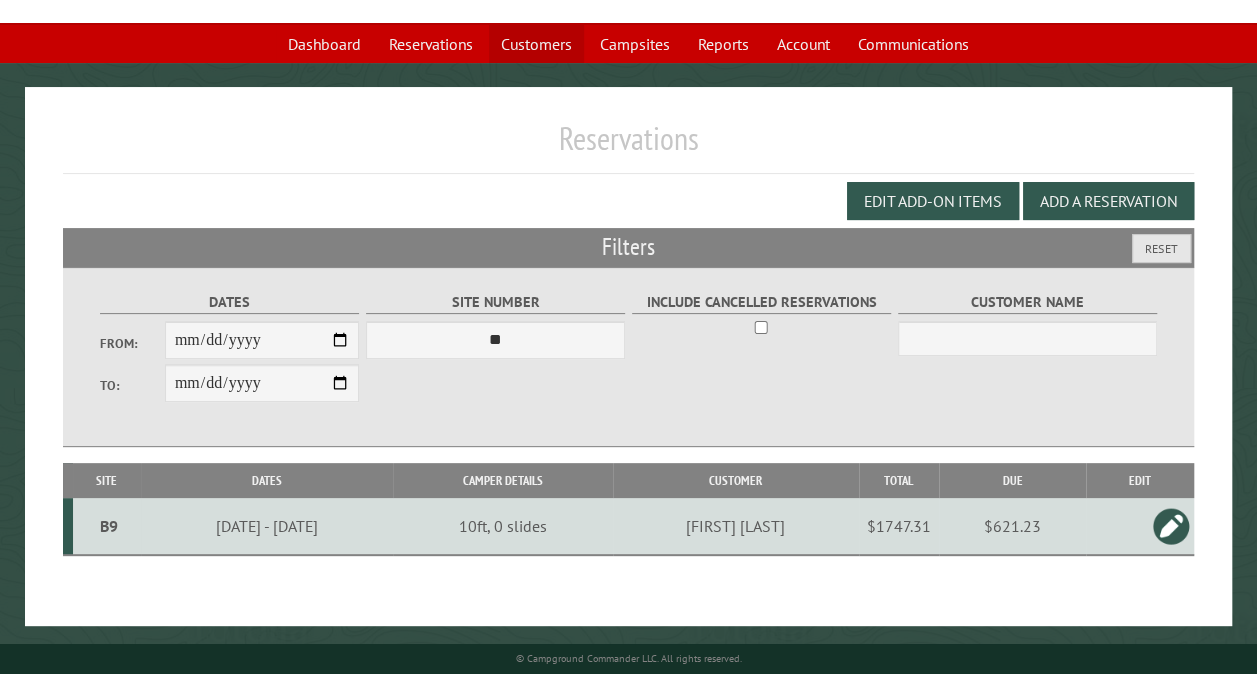 click on "Customers" at bounding box center [536, 44] 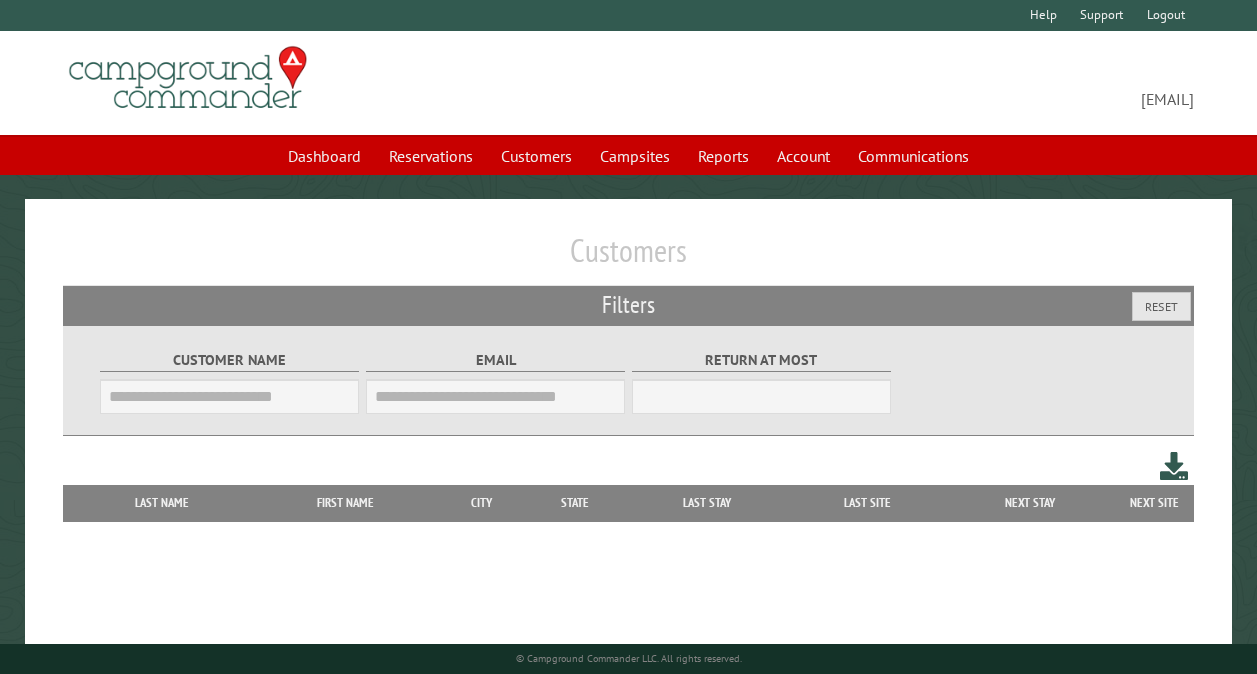 scroll, scrollTop: 0, scrollLeft: 0, axis: both 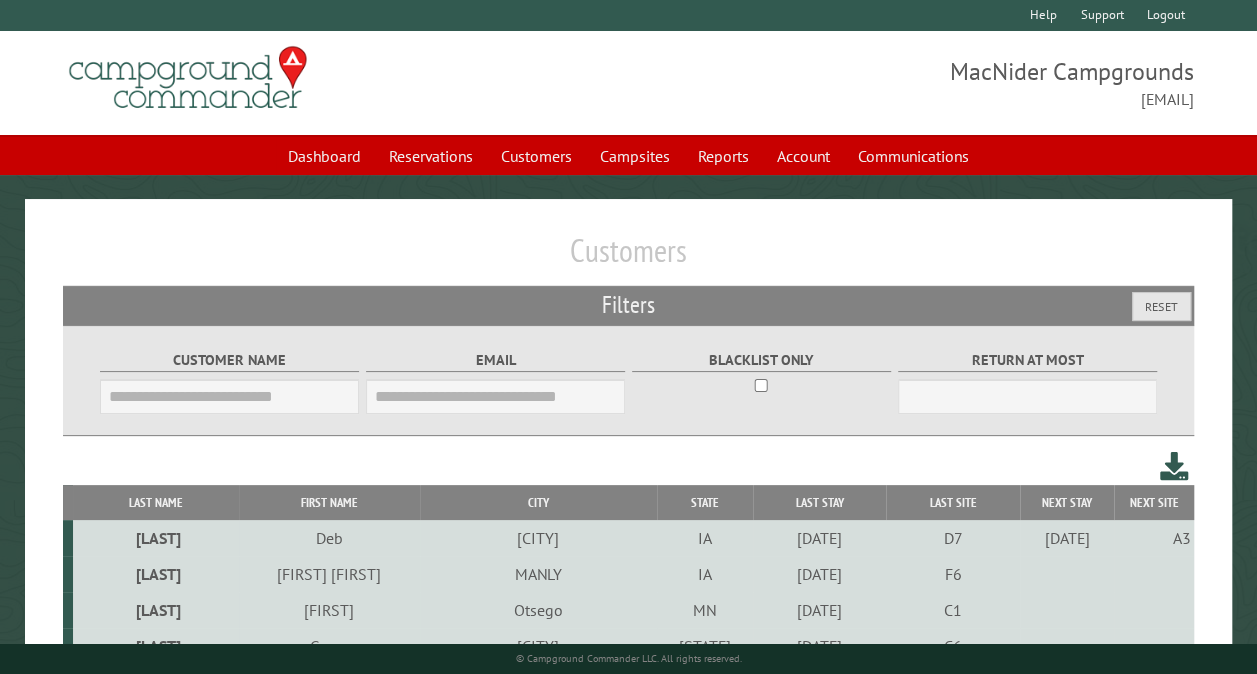click on "Customer Name" at bounding box center [229, 396] 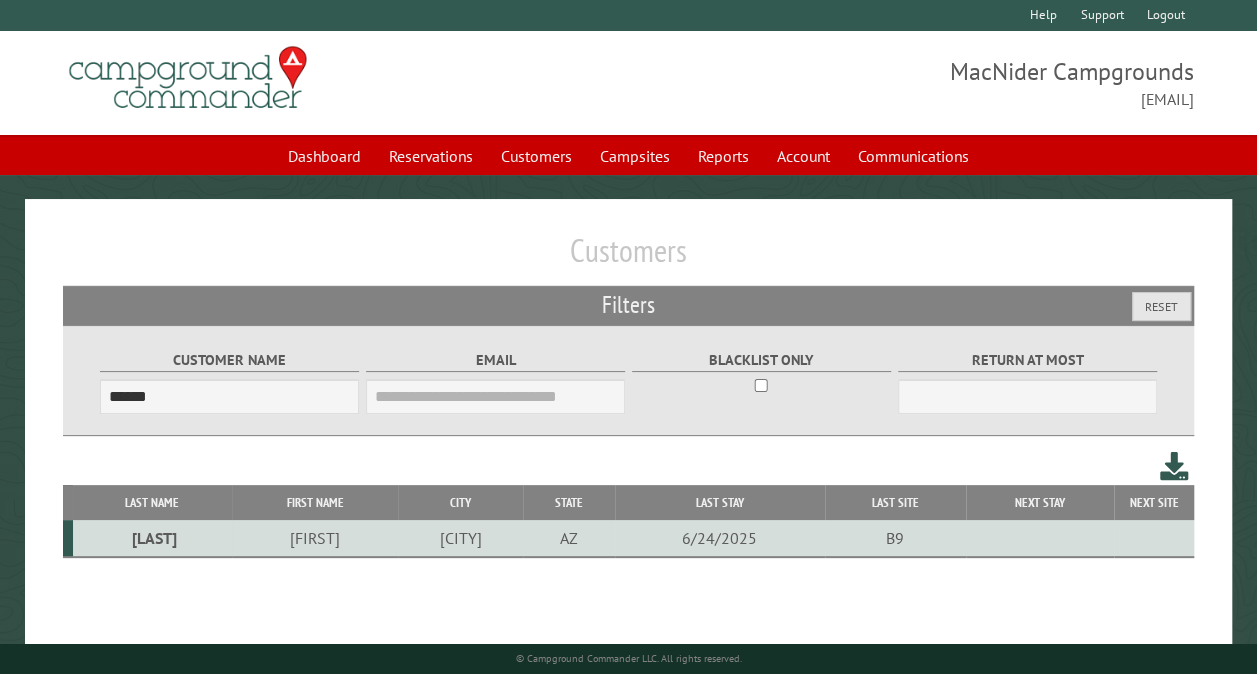 type on "******" 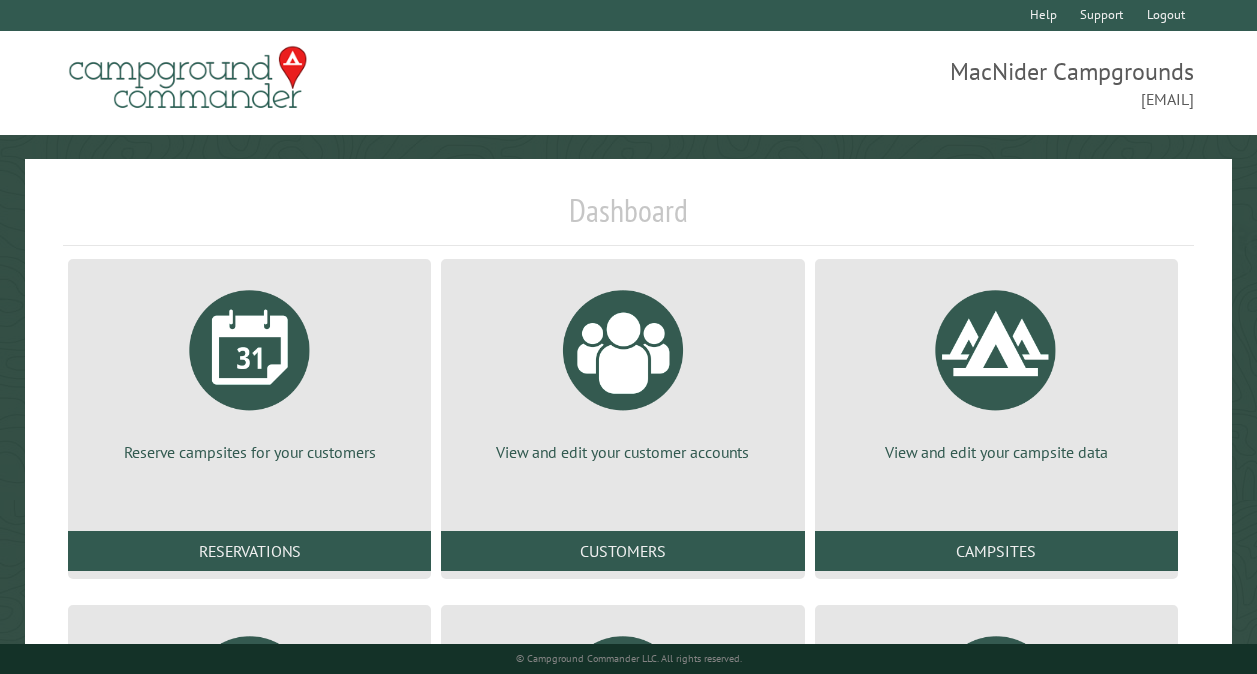 scroll, scrollTop: 328, scrollLeft: 0, axis: vertical 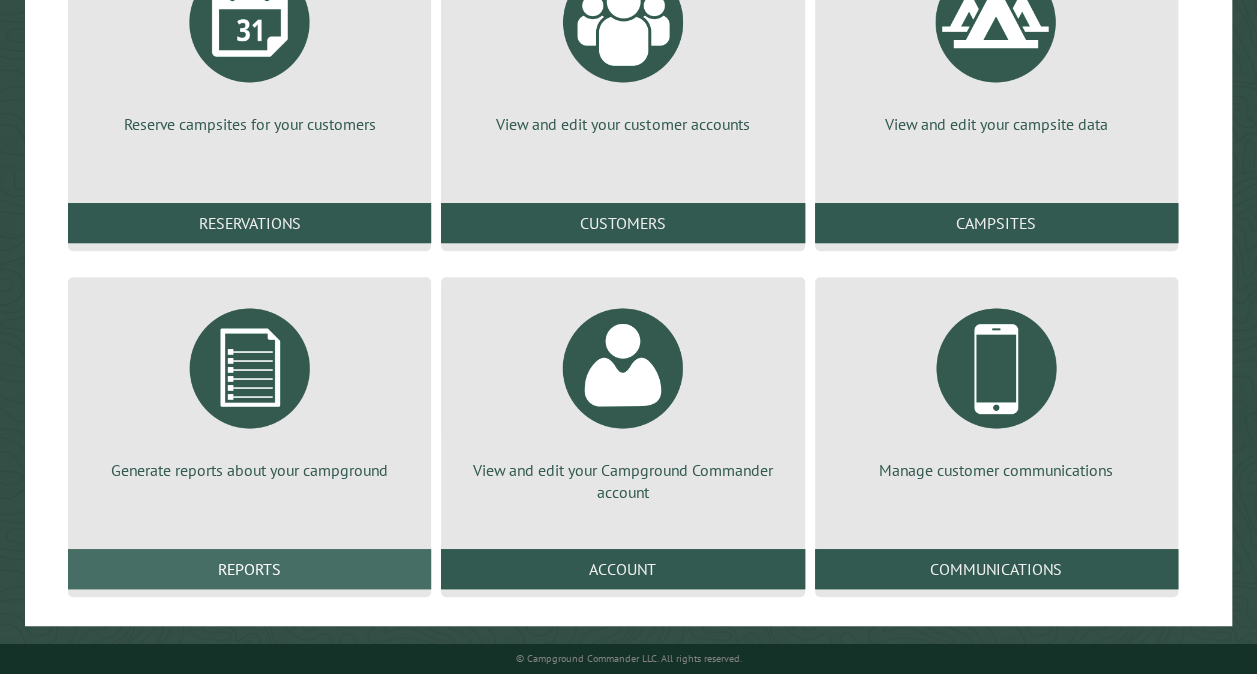 click on "Reports" at bounding box center (249, 569) 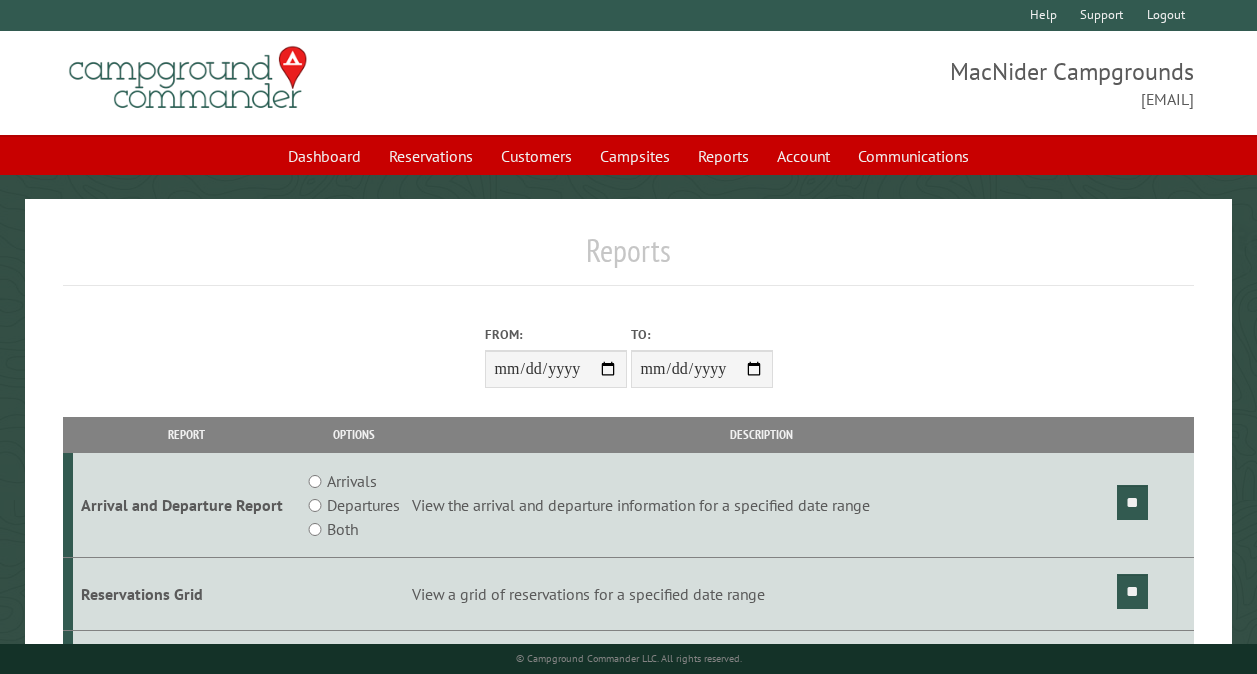 scroll, scrollTop: 0, scrollLeft: 0, axis: both 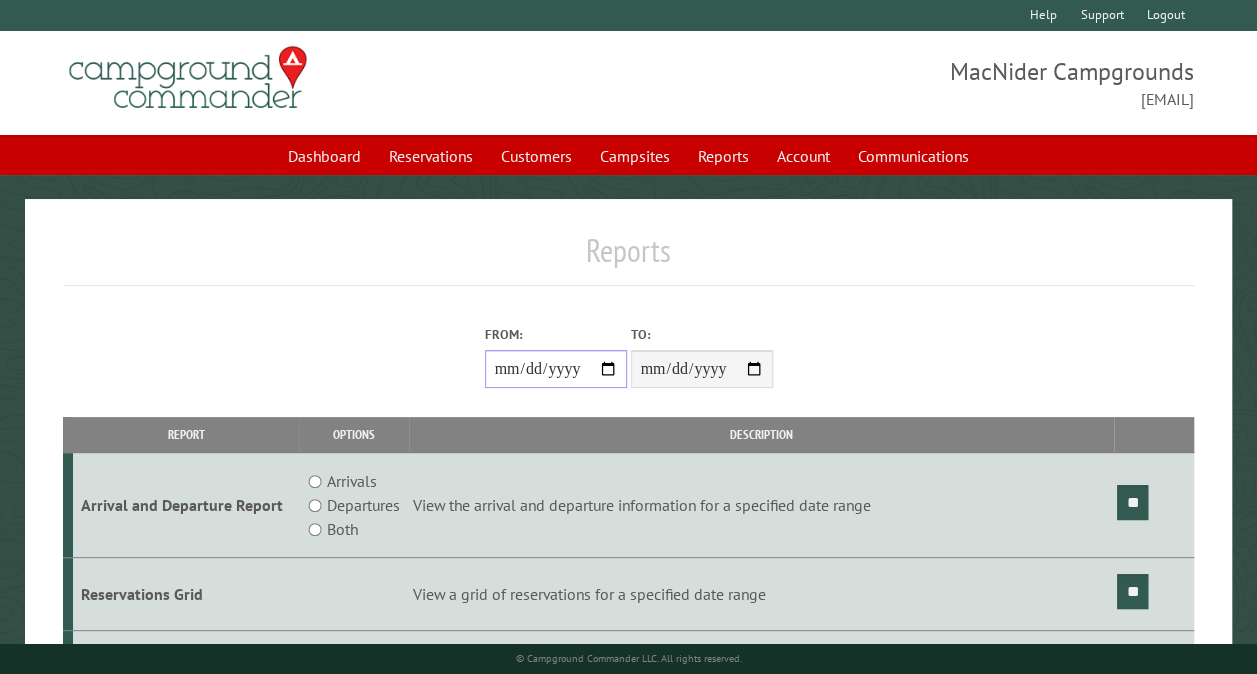 click on "From:" at bounding box center [556, 369] 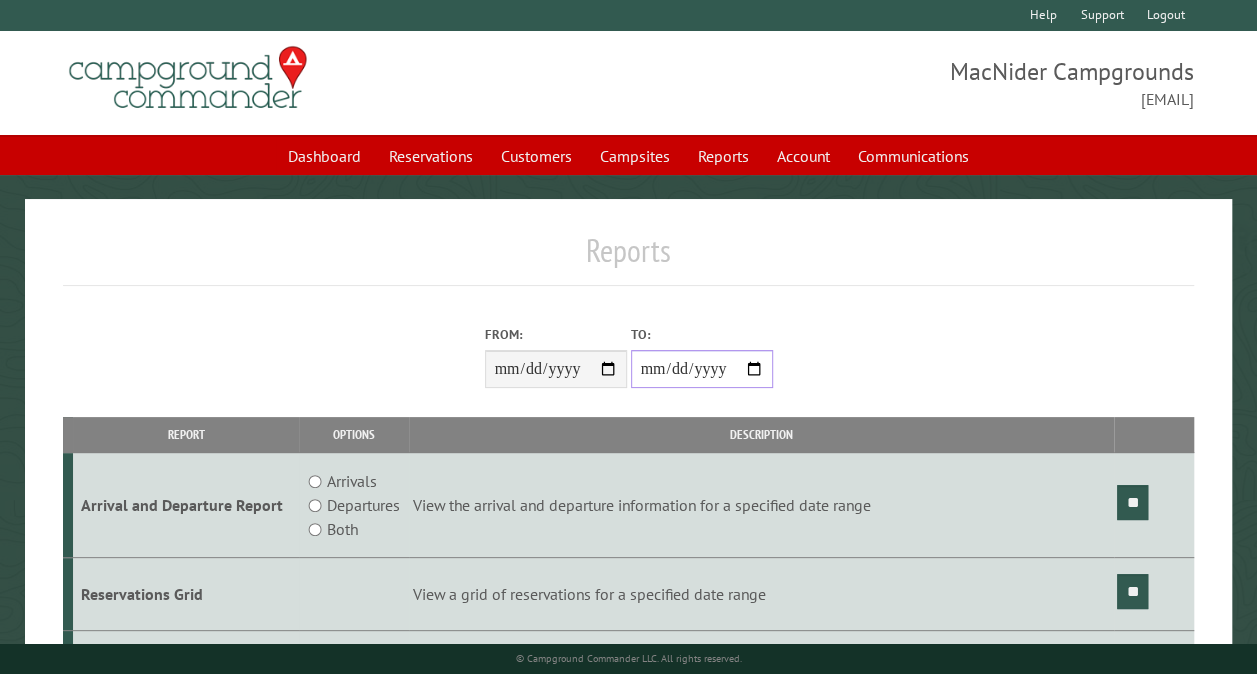 click on "**********" at bounding box center [702, 369] 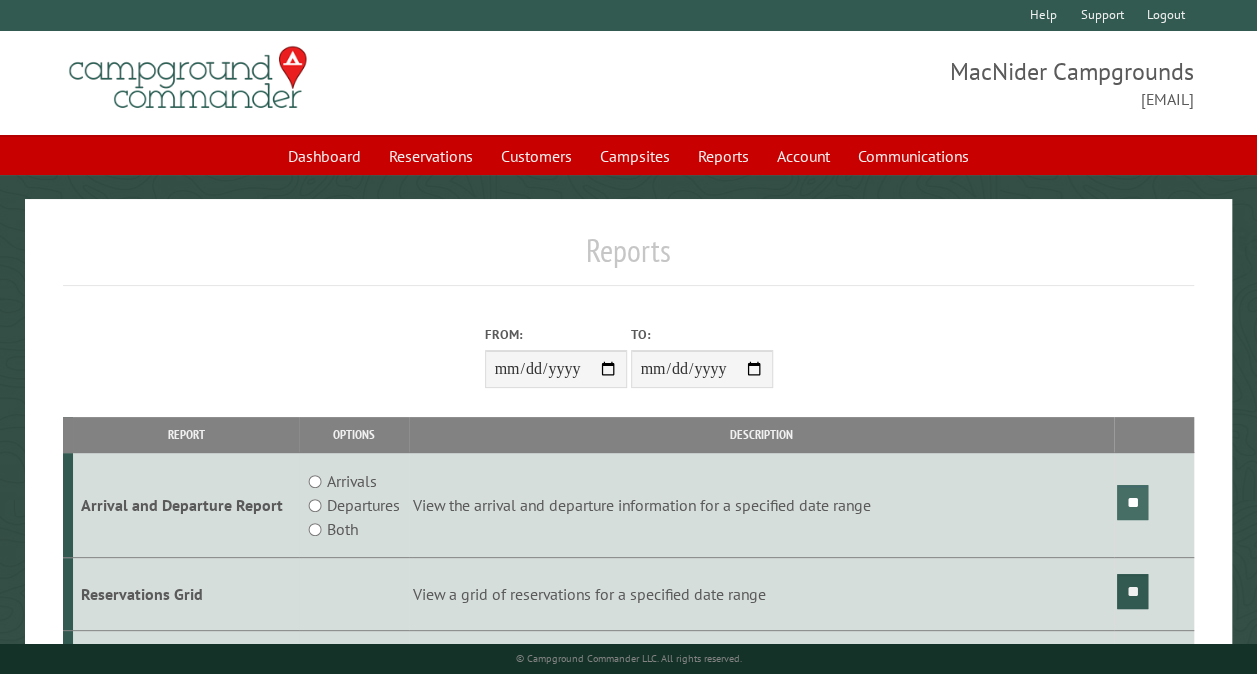 click on "**" at bounding box center [1132, 502] 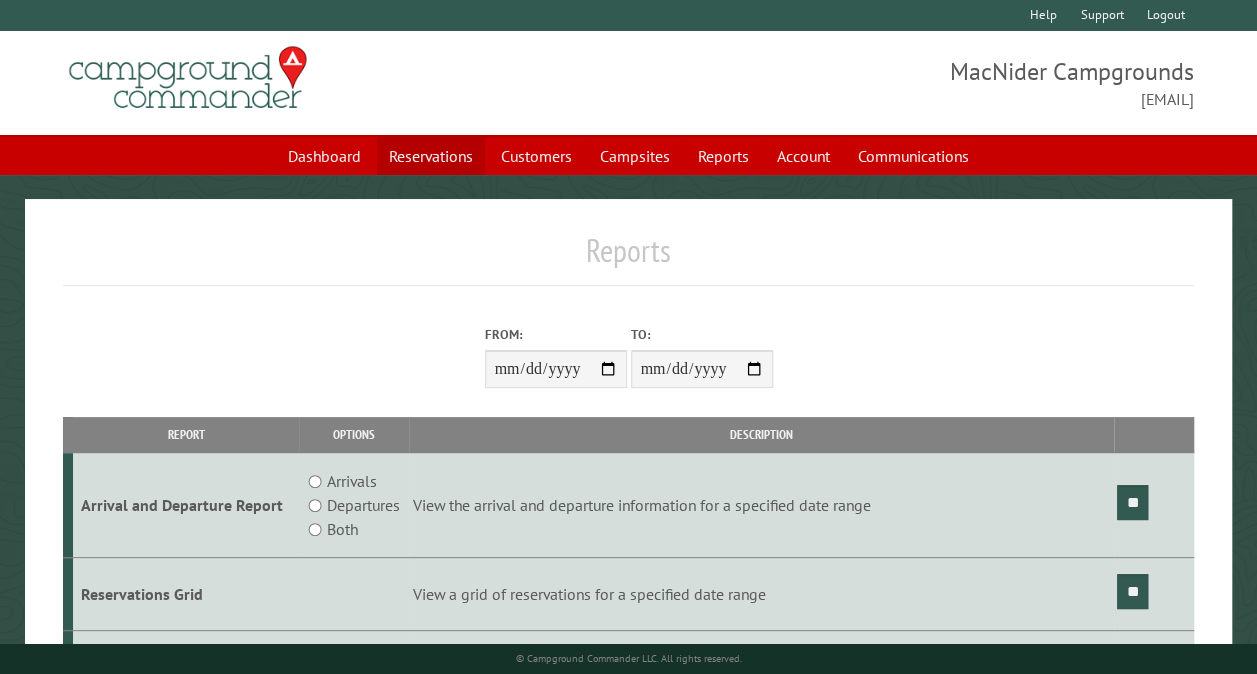 click on "Reservations" at bounding box center (431, 156) 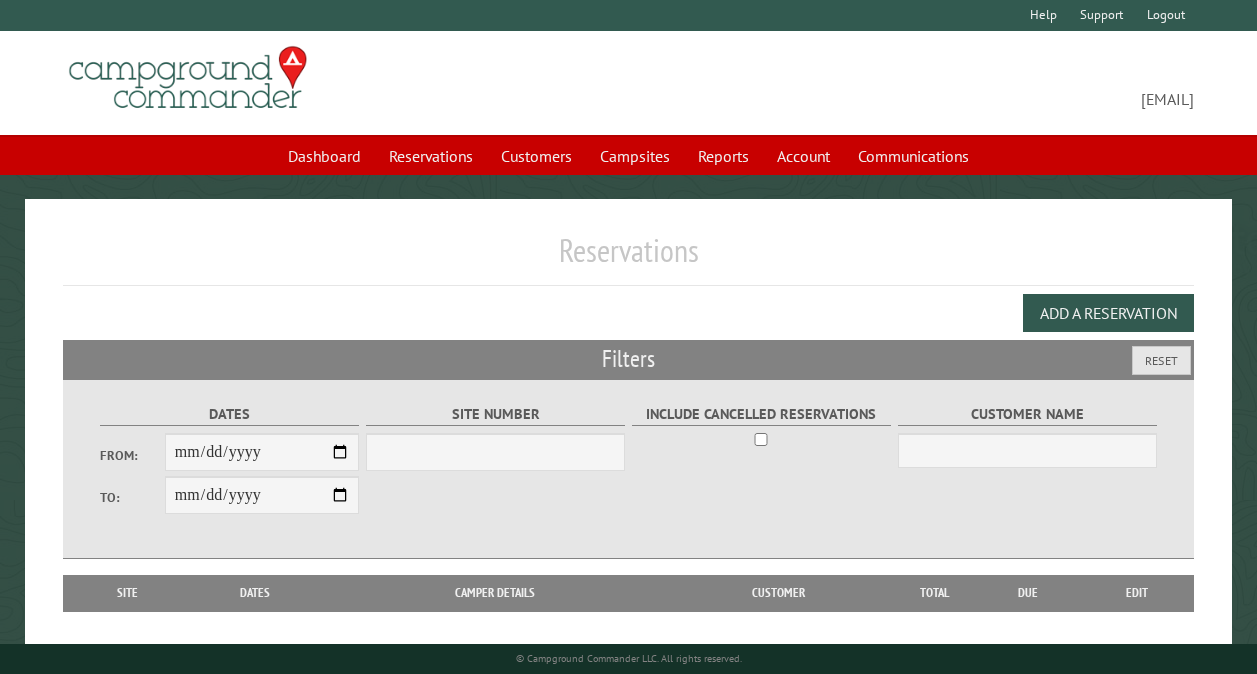 scroll, scrollTop: 0, scrollLeft: 0, axis: both 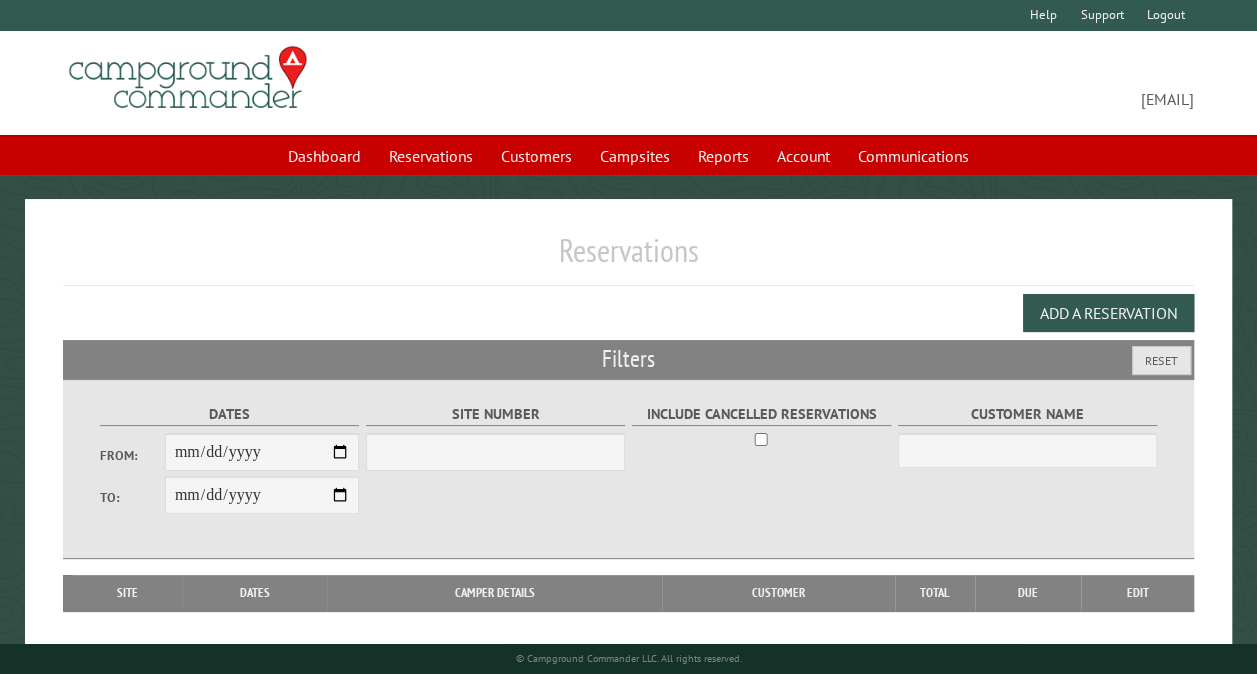 select on "***" 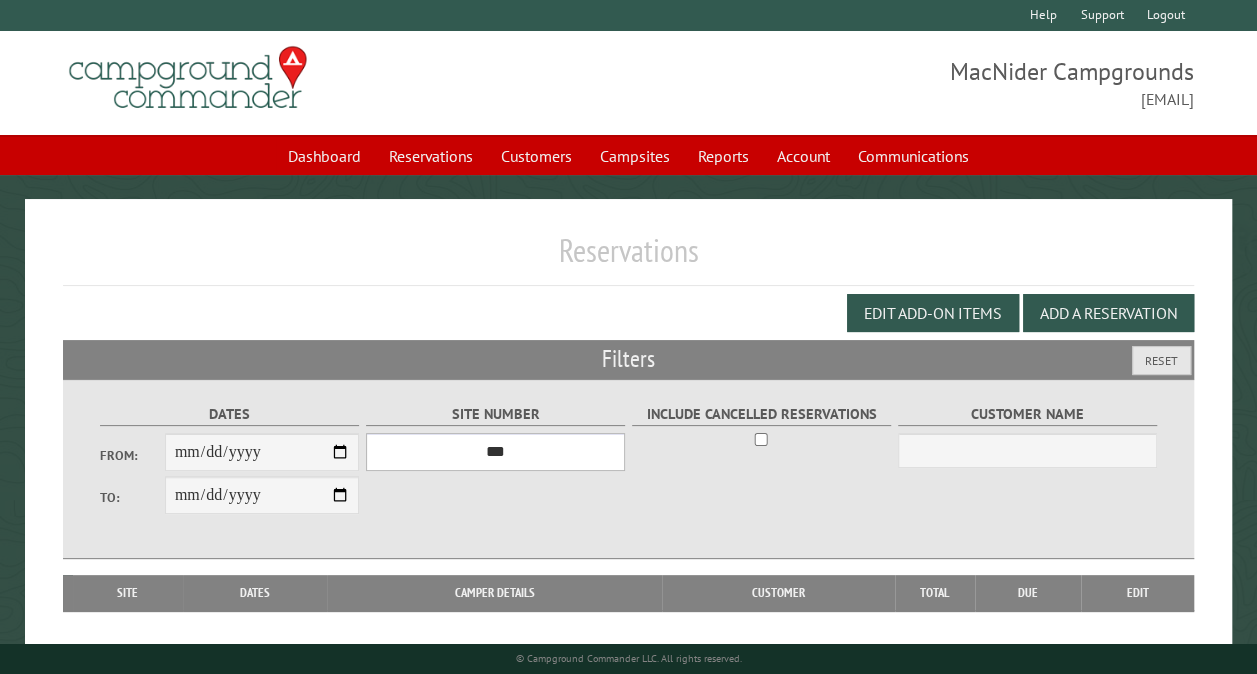 click on "*** ** ** ** ** ** ** ** ** ** *** *** *** *** ** ** ** ** ** ** ** ** ** *** *** ** ** ** ** ** ** ********* ** ** ** ** ** ** ** ** ** *** *** *** *** *** *** ** ** ** ** ** ** ** ** ** *** *** *** *** *** *** ** ** ** ** ** ** ** ** ** ** ** ** ** ** ** ** ** ** ** ** ** ** ** ** *** *** *** *** *** ***" at bounding box center [495, 452] 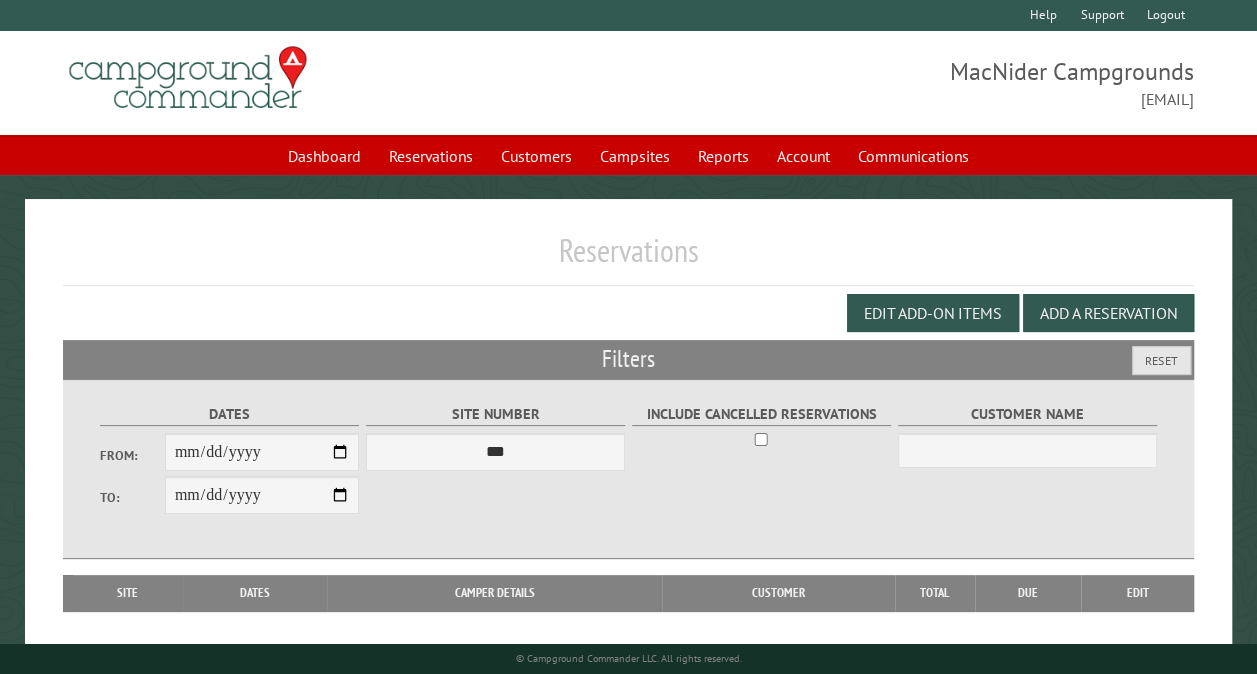 click on "*** ** ** ** ** ** ** ** ** ** *** *** *** *** ** ** ** ** ** ** ** ** ** *** *** ** ** ** ** ** ** ********* ** ** ** ** ** ** ** ** ** *** *** *** *** *** *** ** ** ** ** ** ** ** ** ** *** *** *** *** *** *** ** ** ** ** ** ** ** ** ** ** ** ** ** ** ** ** ** ** ** ** ** ** ** ** *** *** *** *** *** ***" at bounding box center [495, 452] 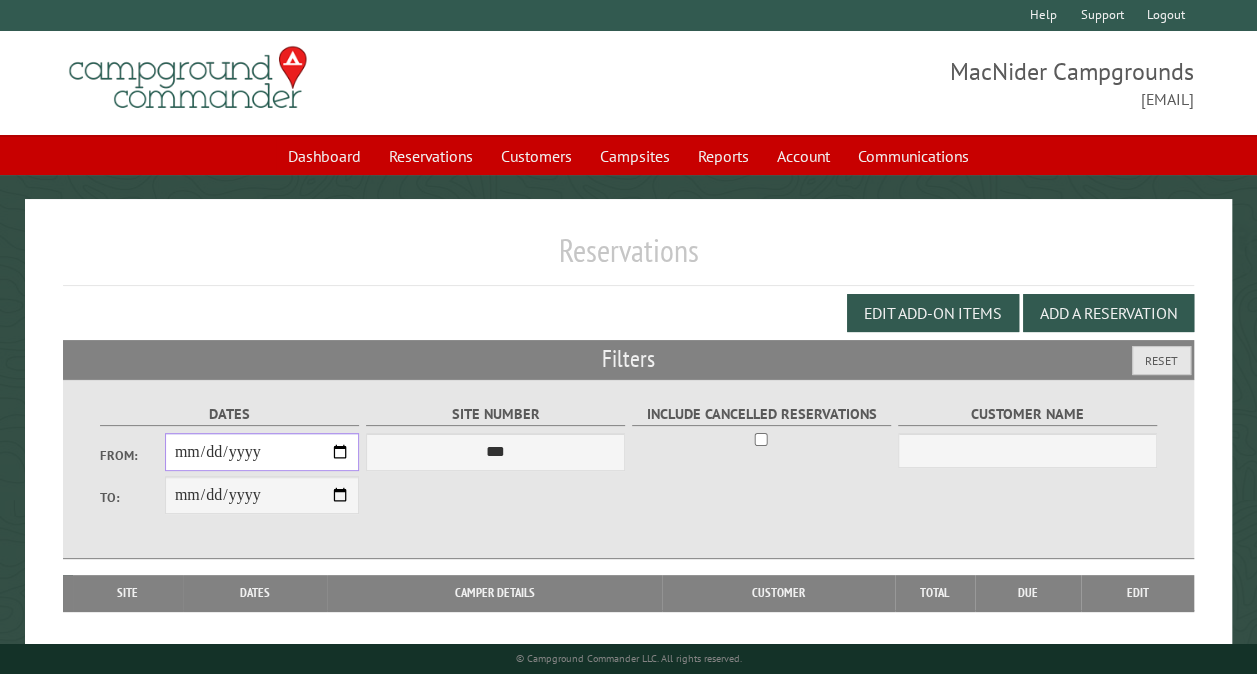 click on "From:" at bounding box center [262, 452] 